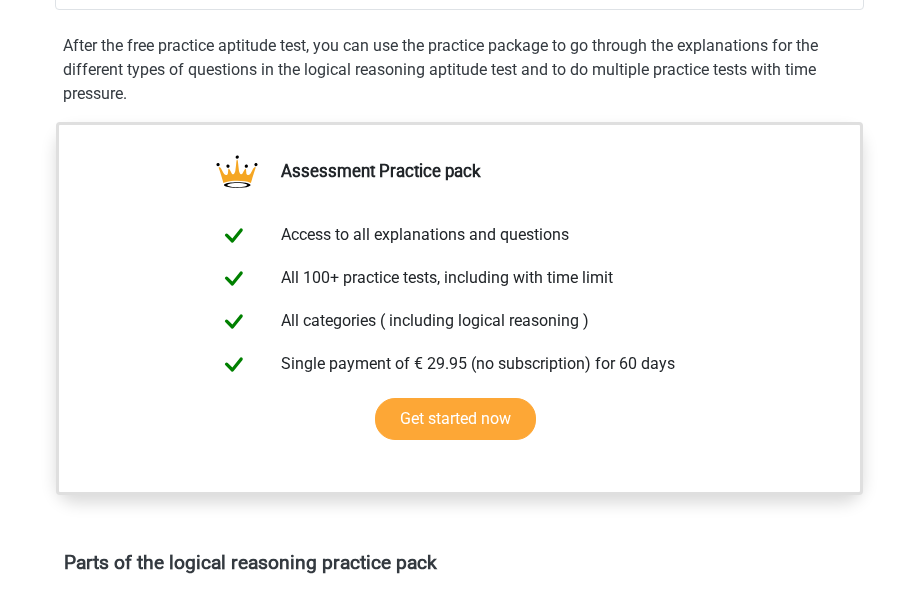 scroll, scrollTop: 400, scrollLeft: 0, axis: vertical 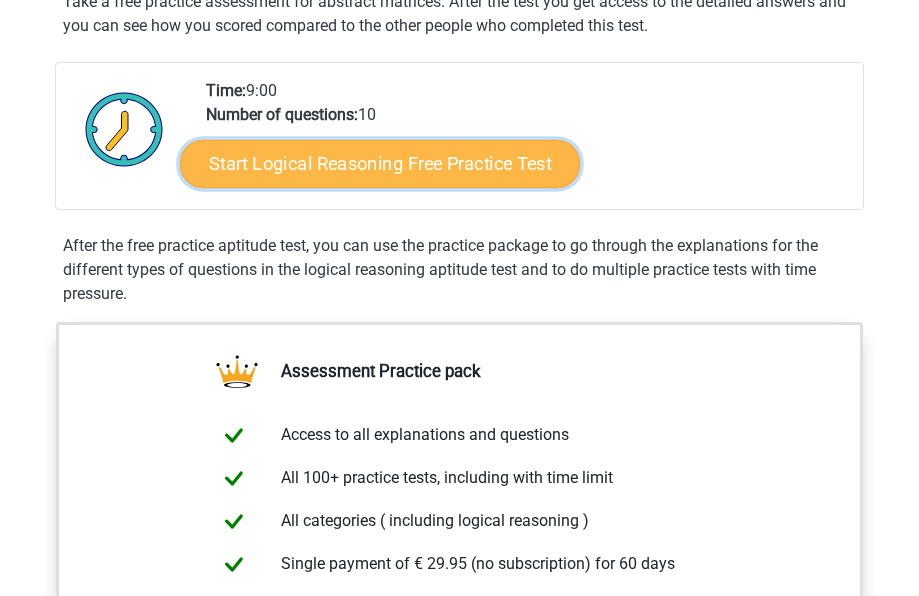 click on "Start Logical Reasoning
Free Practice Test" at bounding box center [380, 164] 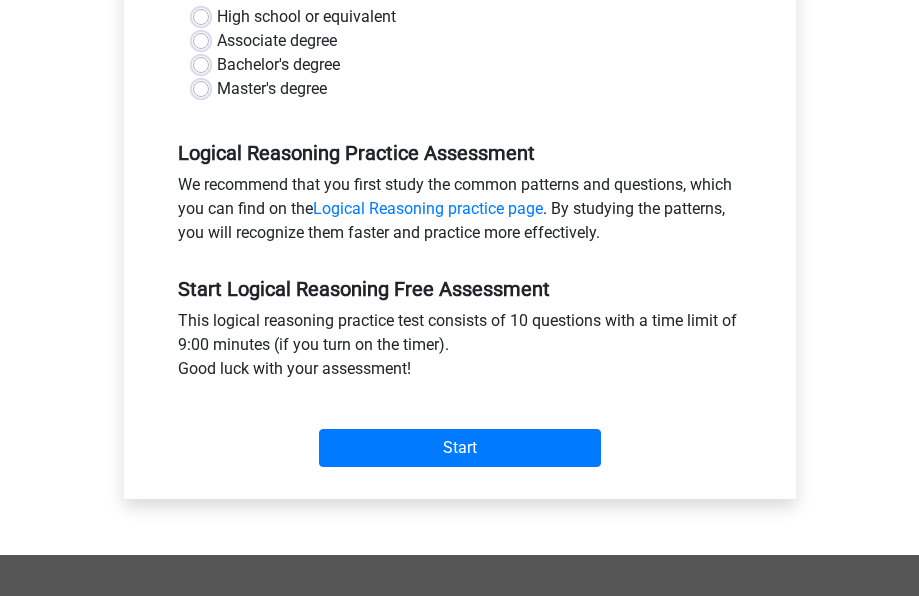 scroll, scrollTop: 400, scrollLeft: 0, axis: vertical 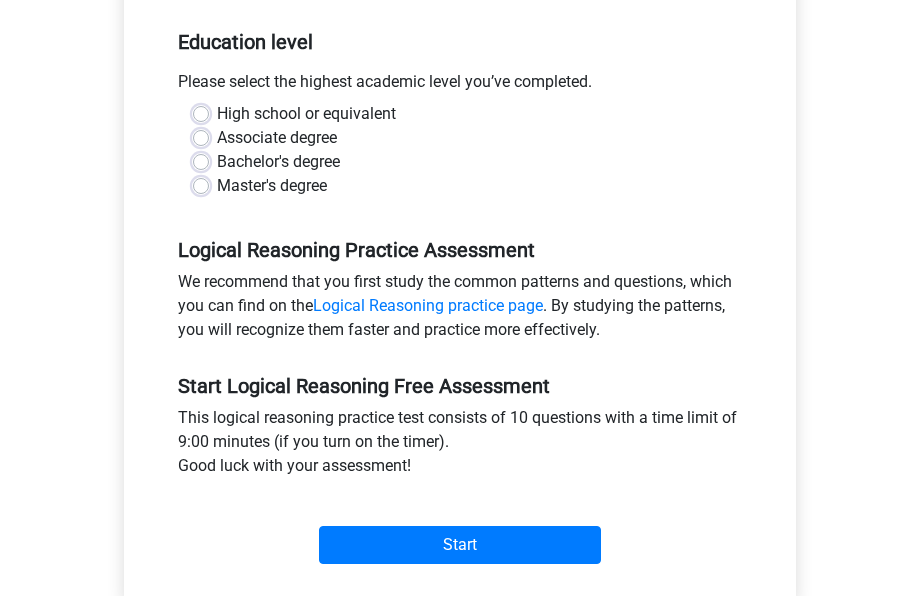 click on "Bachelor's degree" at bounding box center [278, 162] 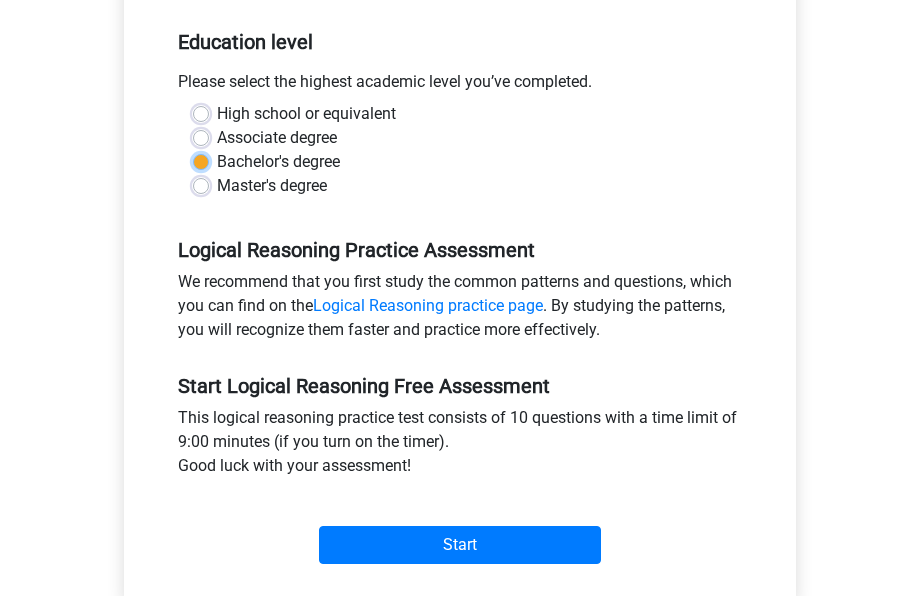 click on "Bachelor's degree" at bounding box center (201, 160) 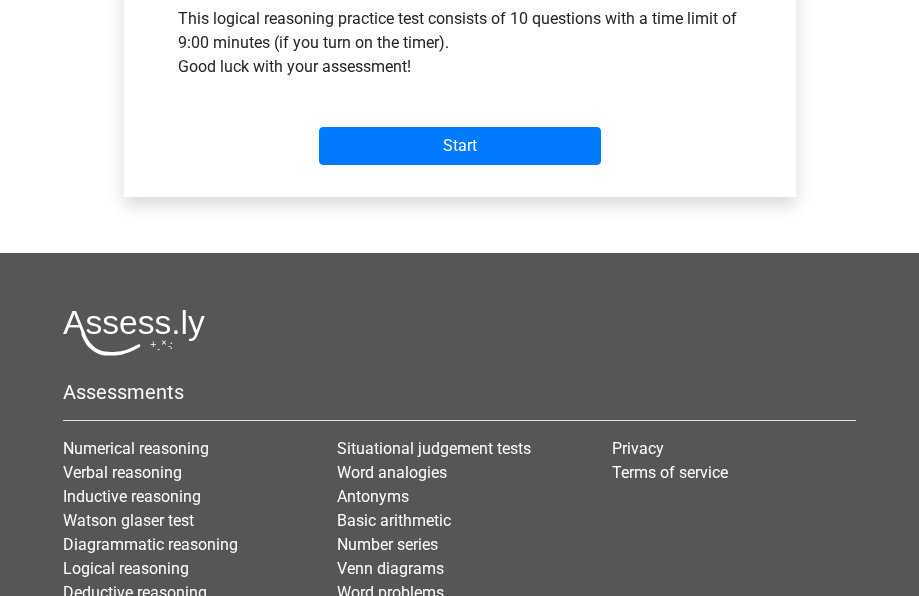 scroll, scrollTop: 800, scrollLeft: 0, axis: vertical 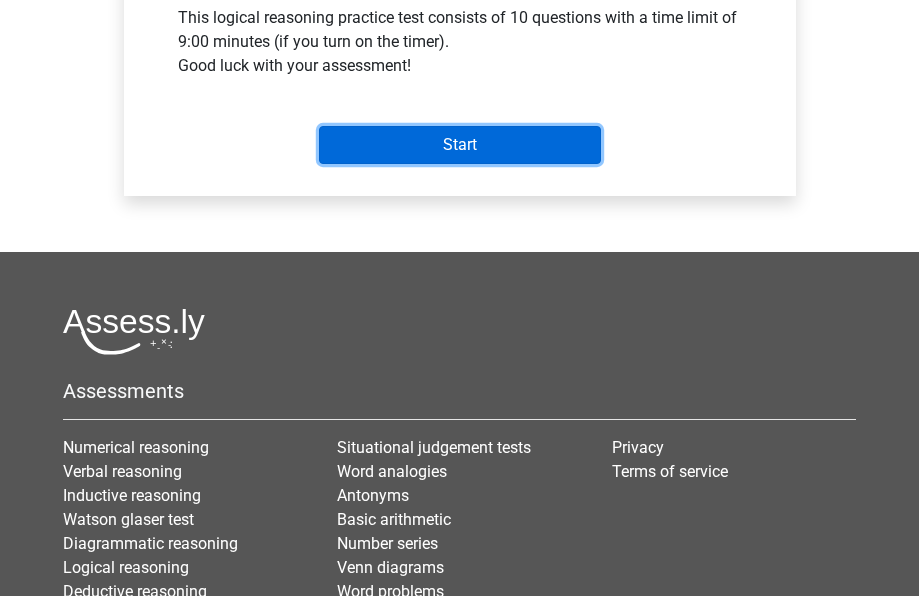 click on "Start" at bounding box center (460, 145) 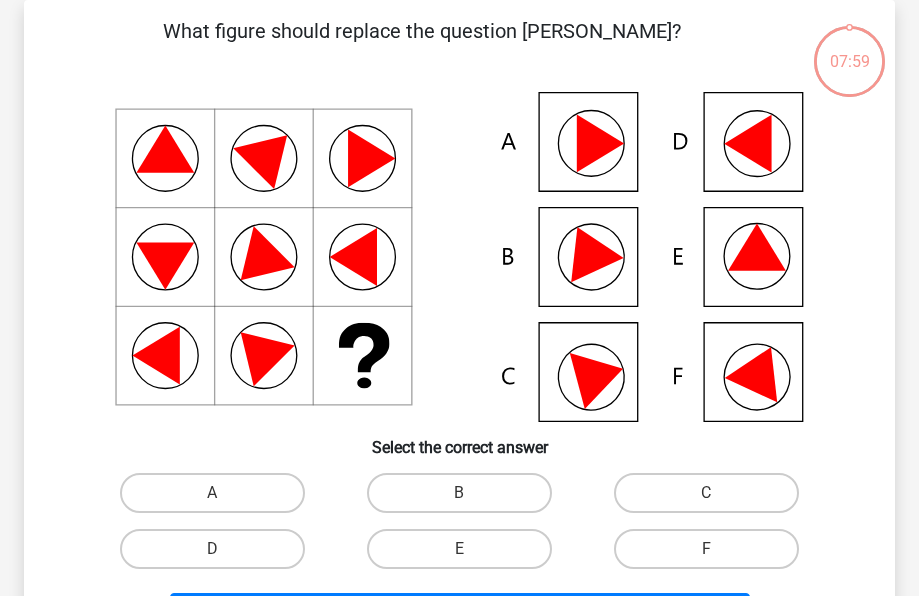 scroll, scrollTop: 0, scrollLeft: 0, axis: both 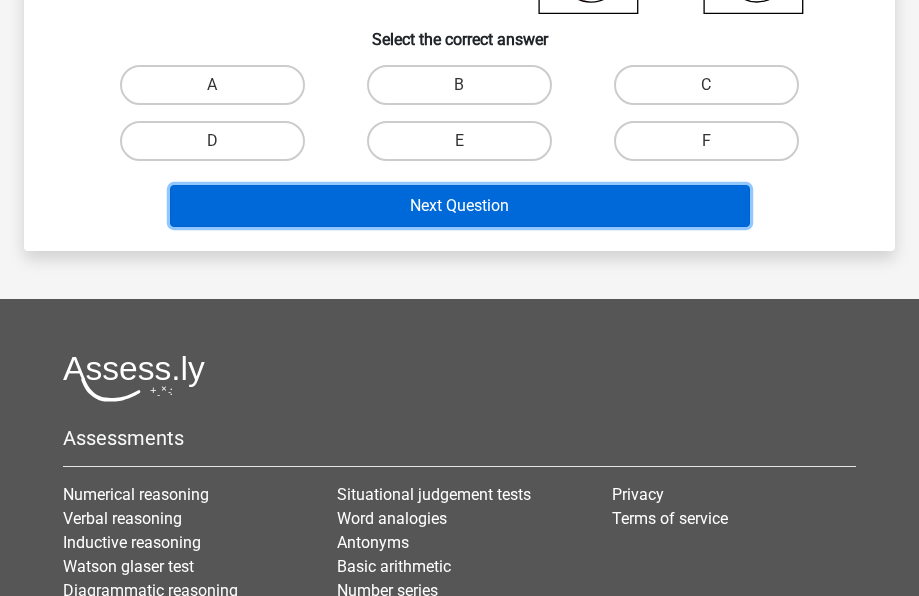 click on "Next Question" at bounding box center (460, 206) 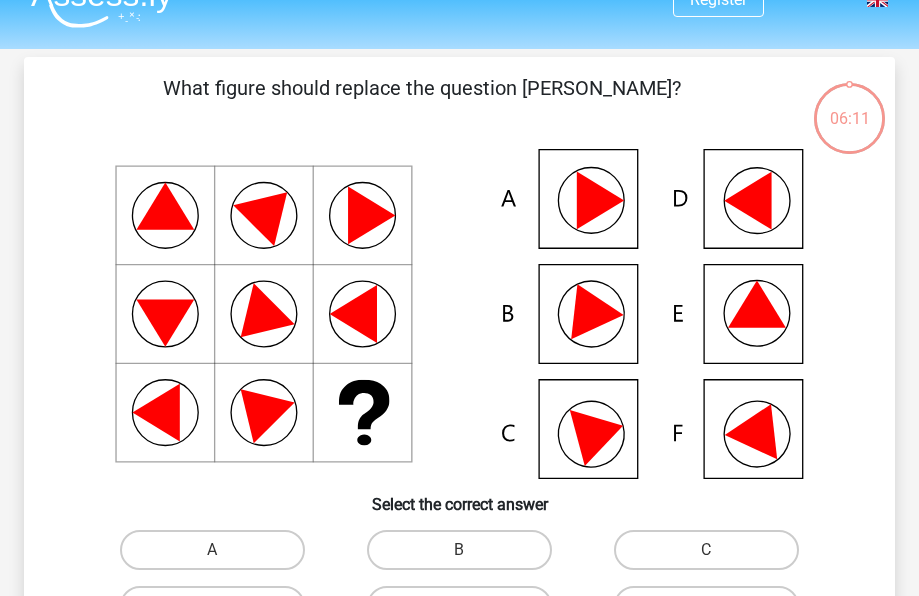 scroll, scrollTop: 0, scrollLeft: 0, axis: both 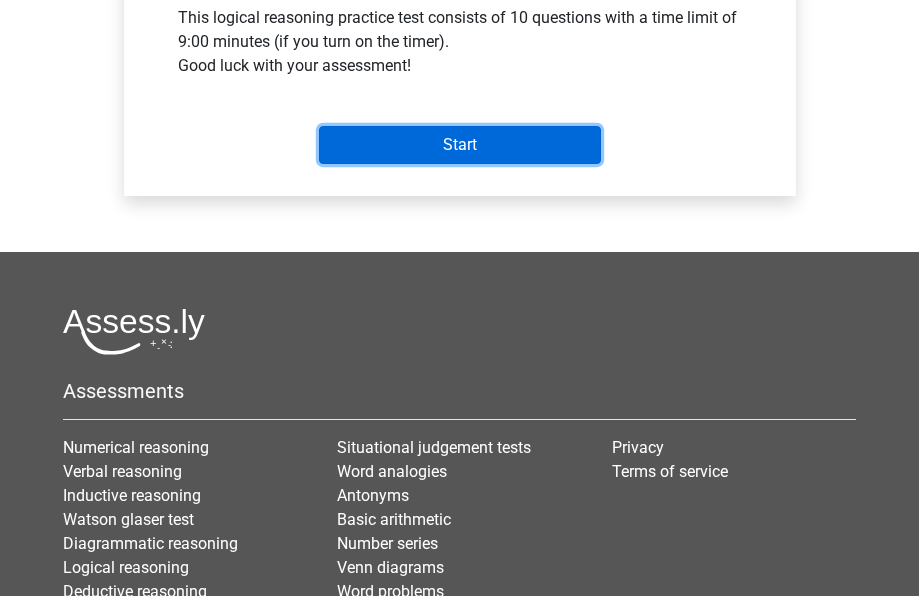 click on "Start" at bounding box center (460, 145) 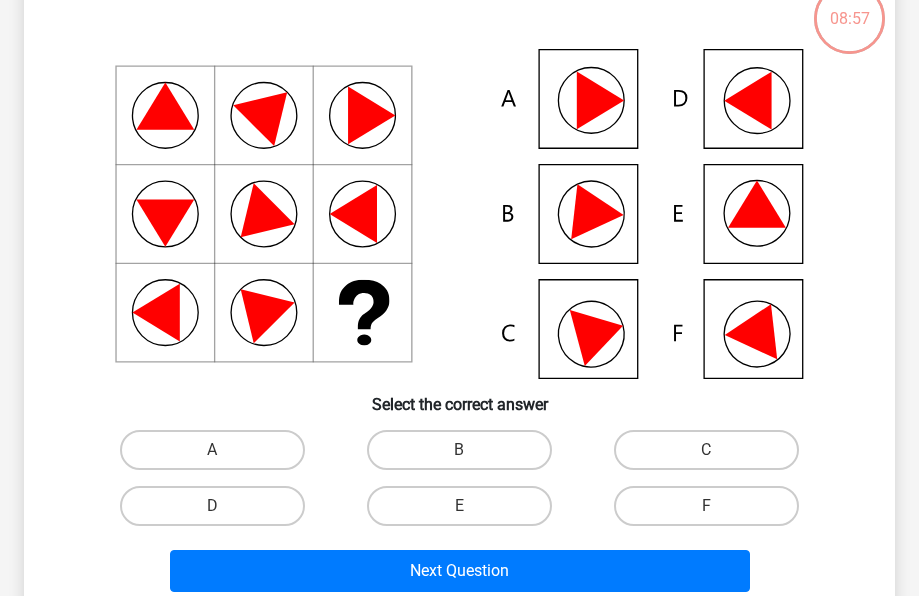 scroll, scrollTop: 100, scrollLeft: 0, axis: vertical 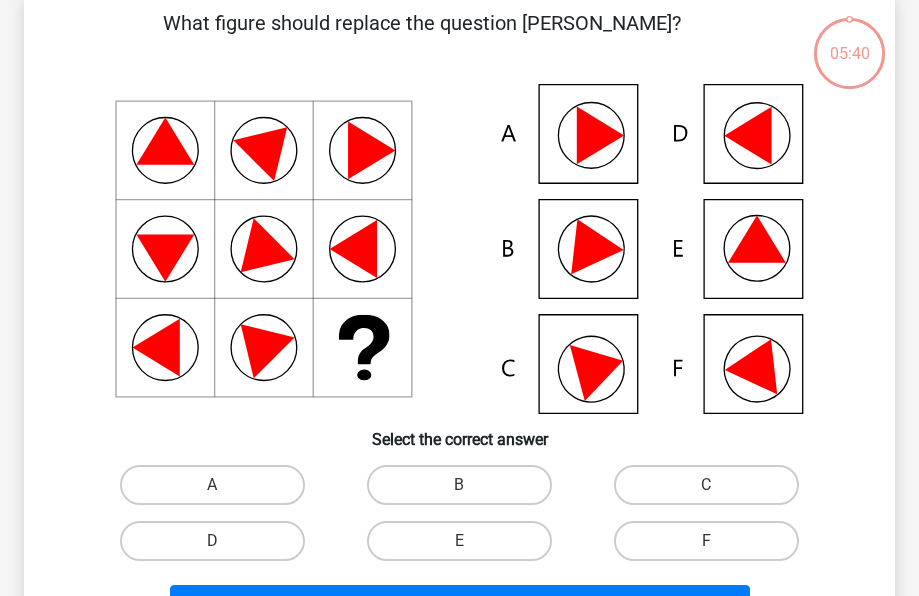 drag, startPoint x: 149, startPoint y: 371, endPoint x: 189, endPoint y: 325, distance: 60.959003 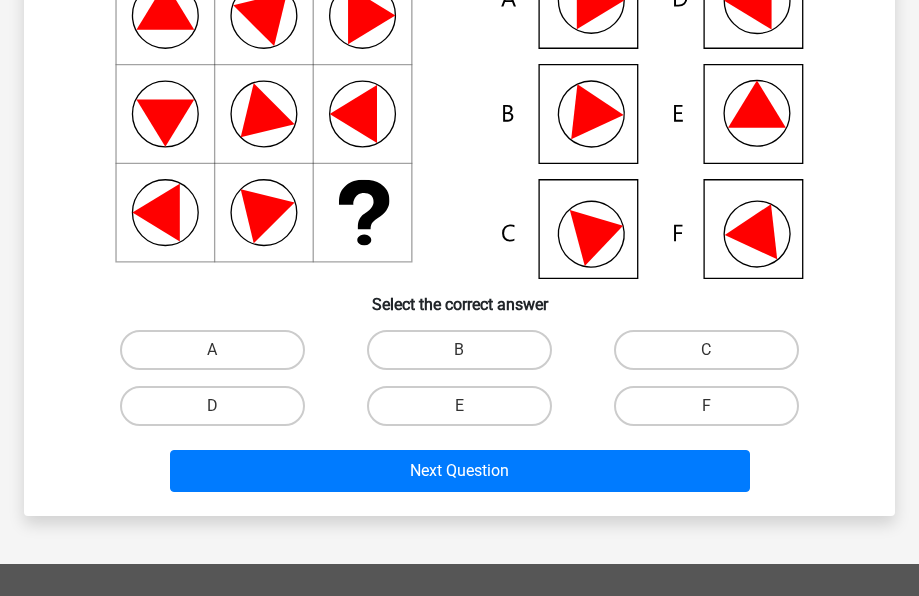 scroll, scrollTop: 200, scrollLeft: 0, axis: vertical 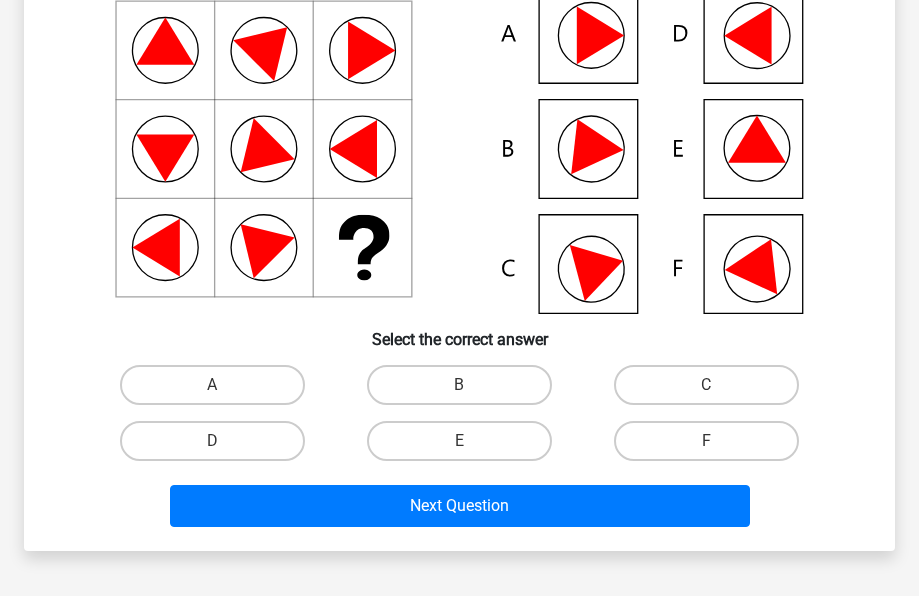 click 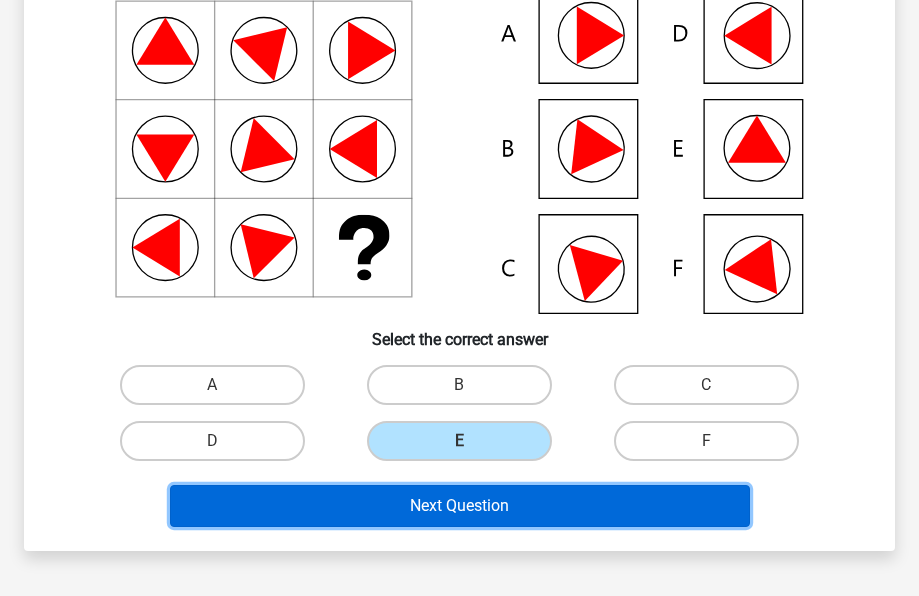 click on "Next Question" at bounding box center [460, 506] 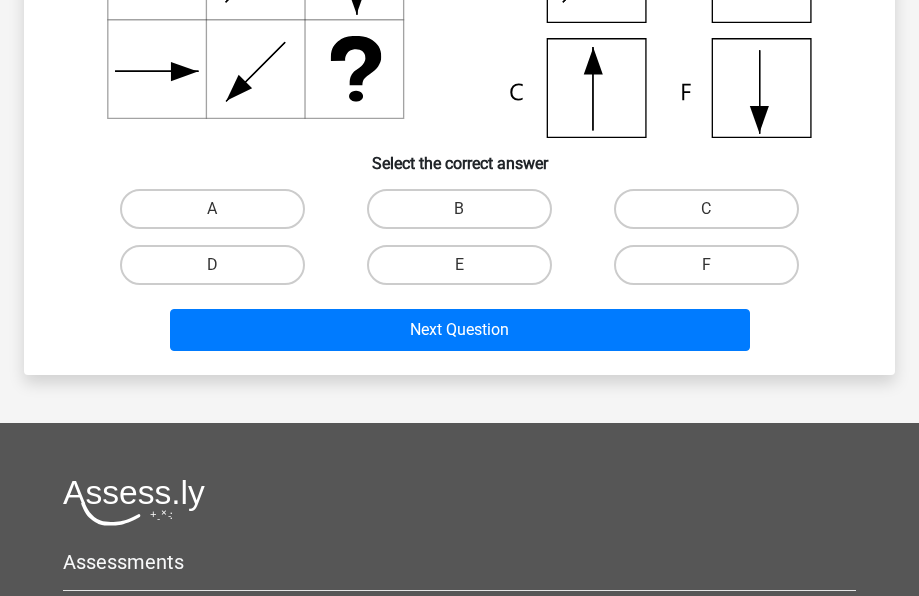 scroll, scrollTop: 399, scrollLeft: 0, axis: vertical 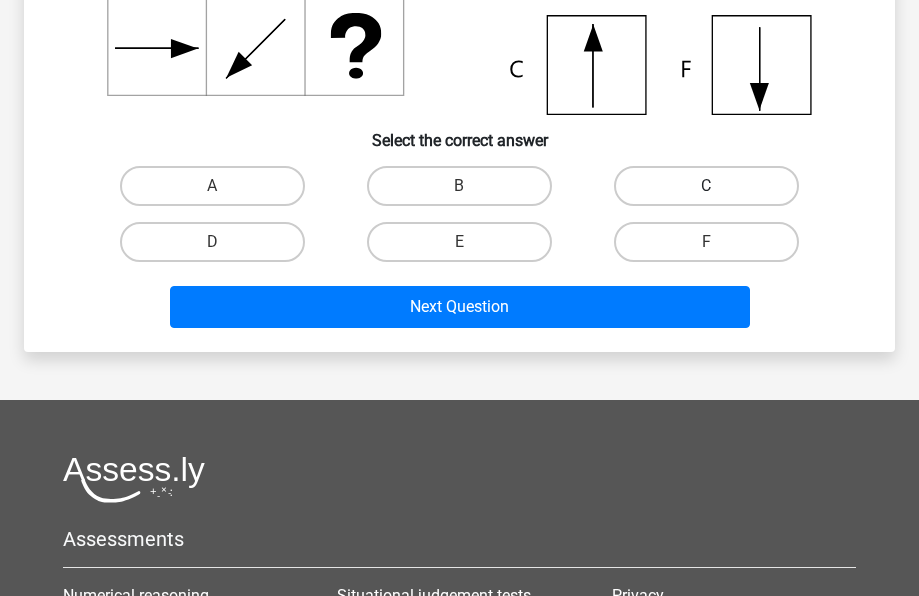 click on "C" at bounding box center (706, 186) 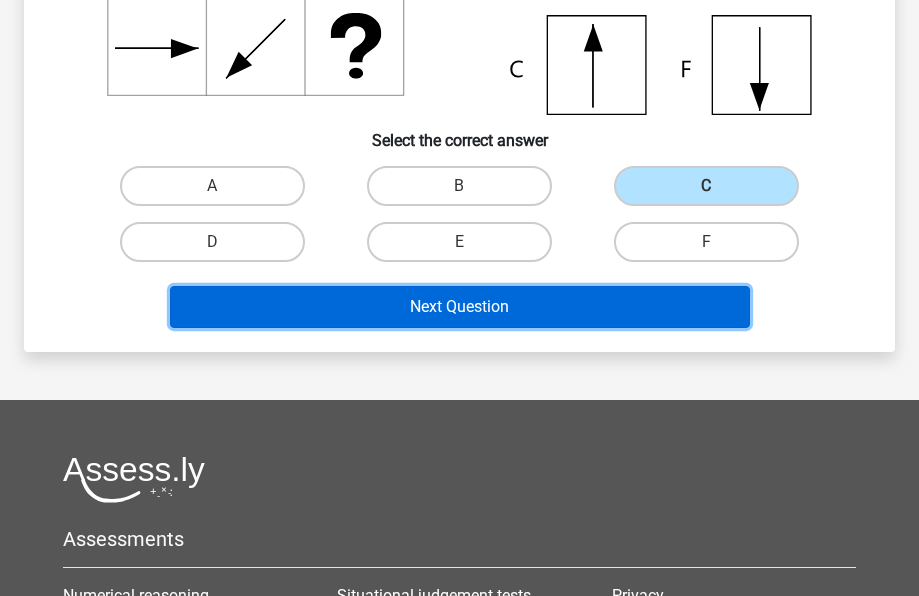 click on "Next Question" at bounding box center (460, 307) 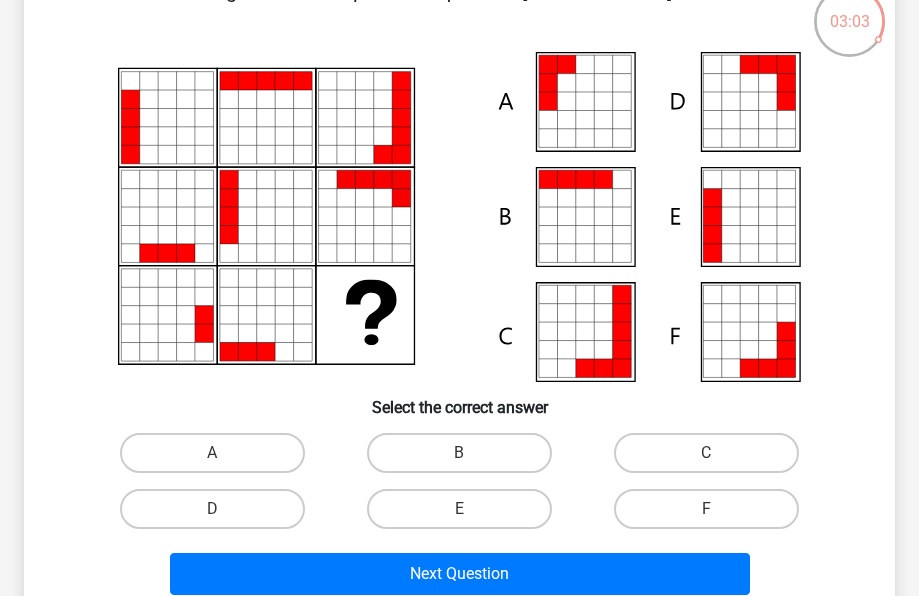 scroll, scrollTop: 100, scrollLeft: 0, axis: vertical 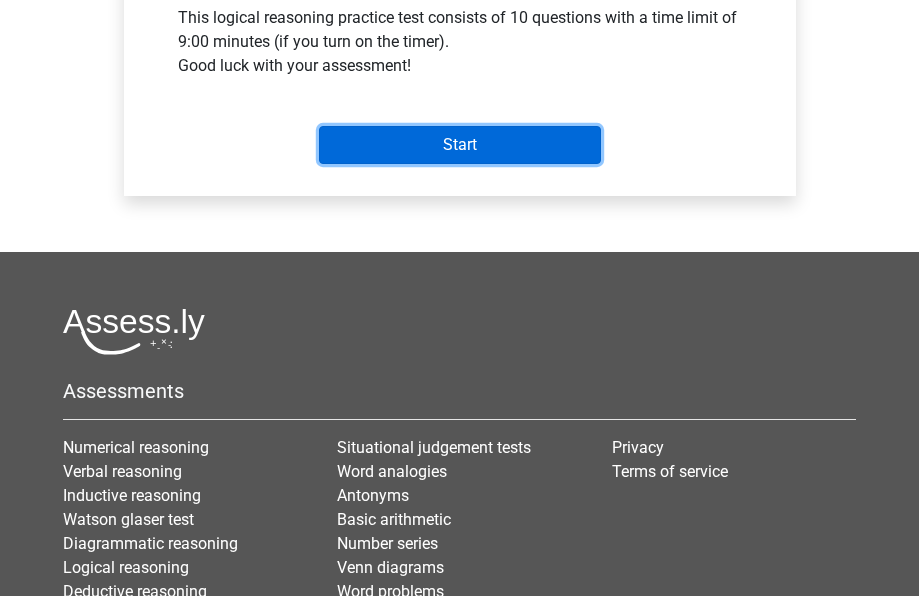 click on "Start" at bounding box center [460, 145] 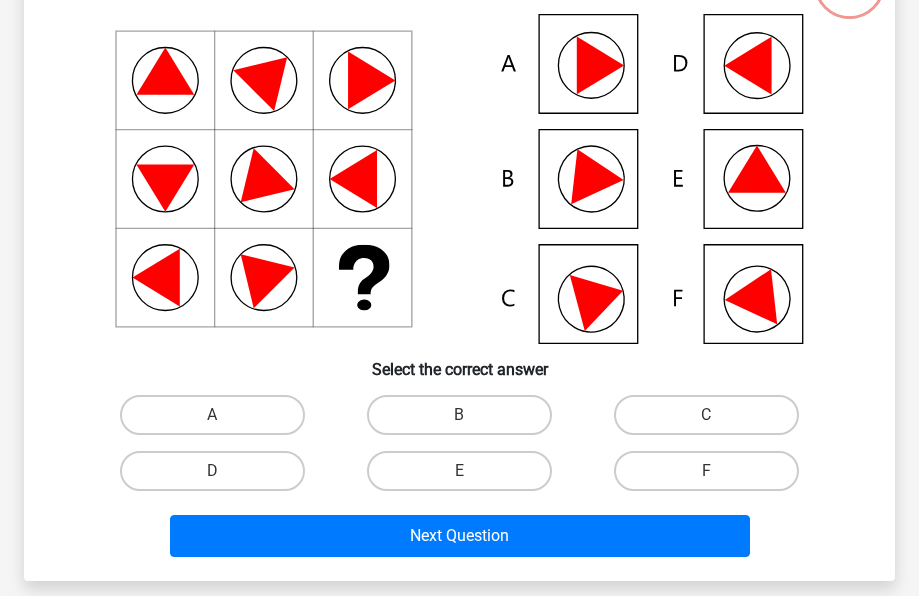 scroll, scrollTop: 200, scrollLeft: 0, axis: vertical 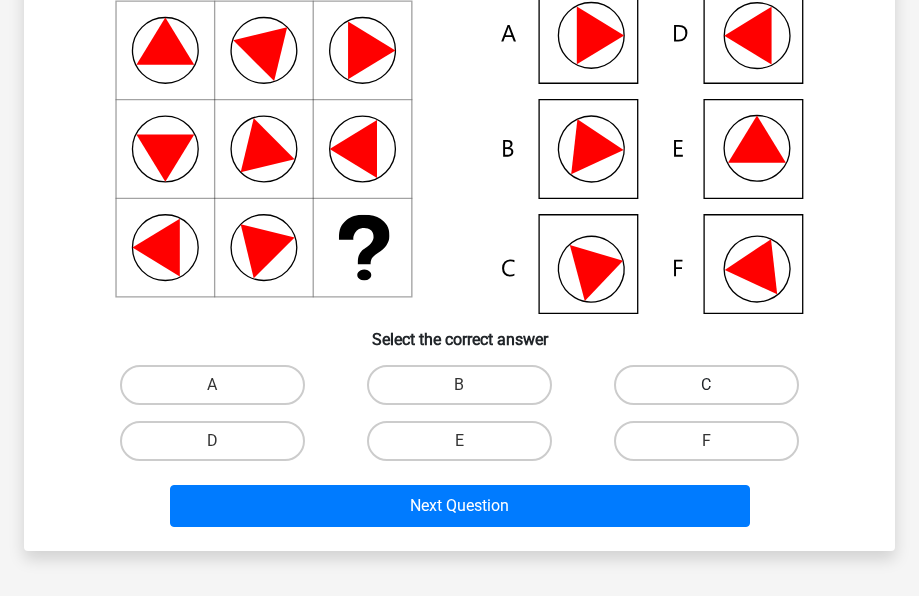 click on "C" at bounding box center (706, 385) 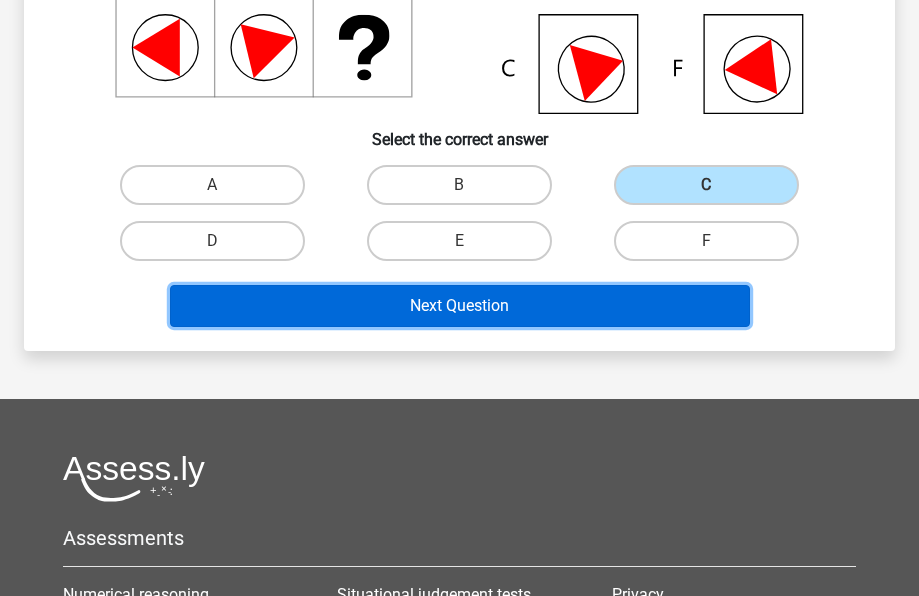 click on "Next Question" at bounding box center [460, 306] 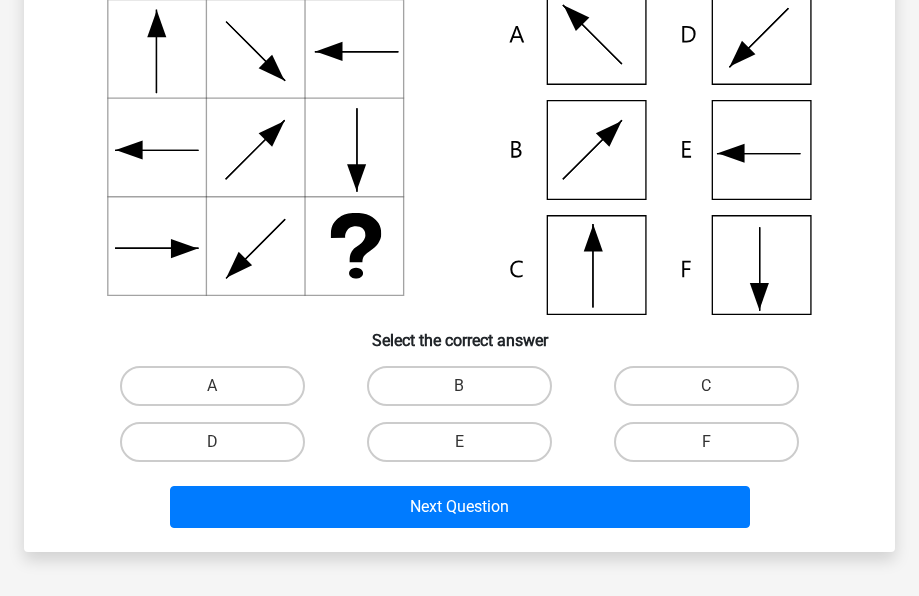 scroll, scrollTop: 299, scrollLeft: 0, axis: vertical 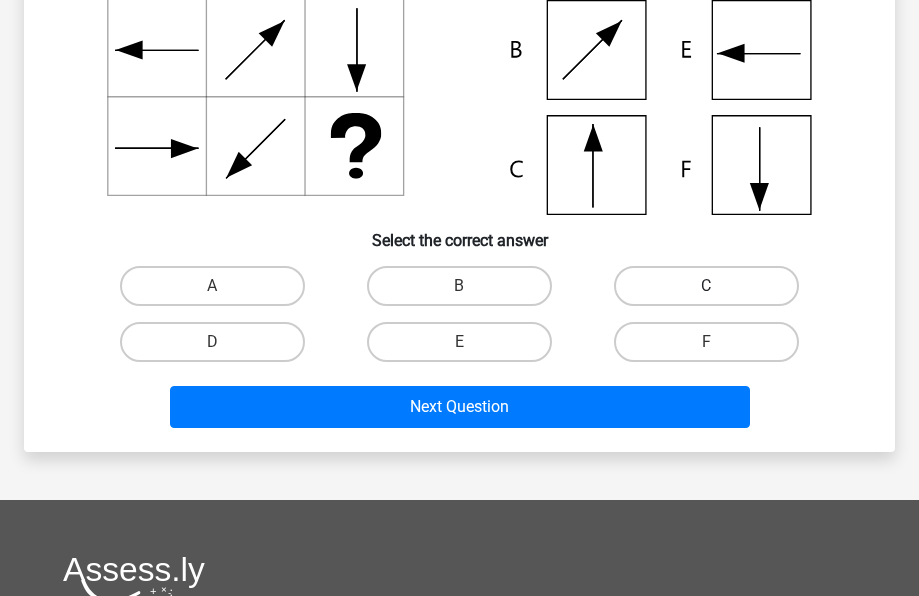 click on "C" at bounding box center (706, 286) 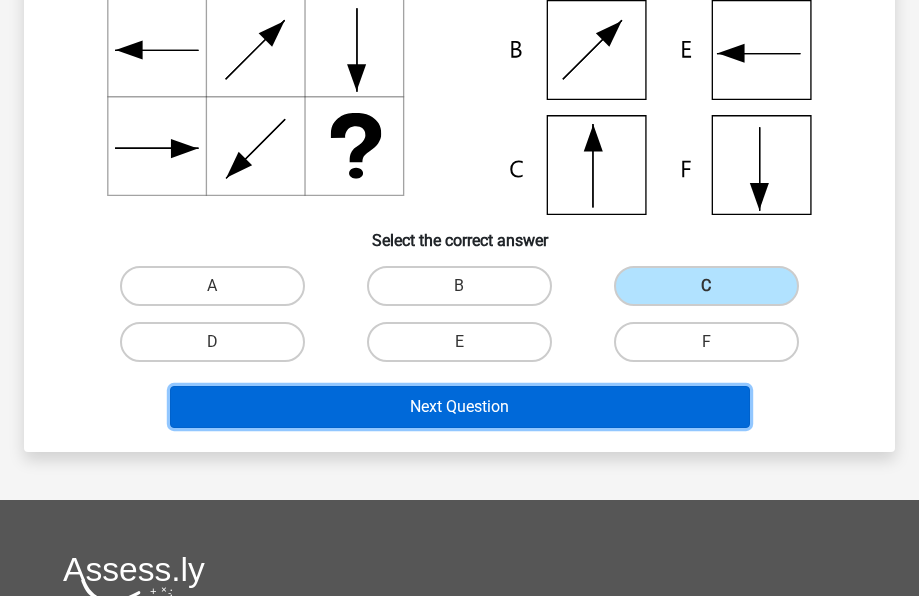 click on "Next Question" at bounding box center [460, 407] 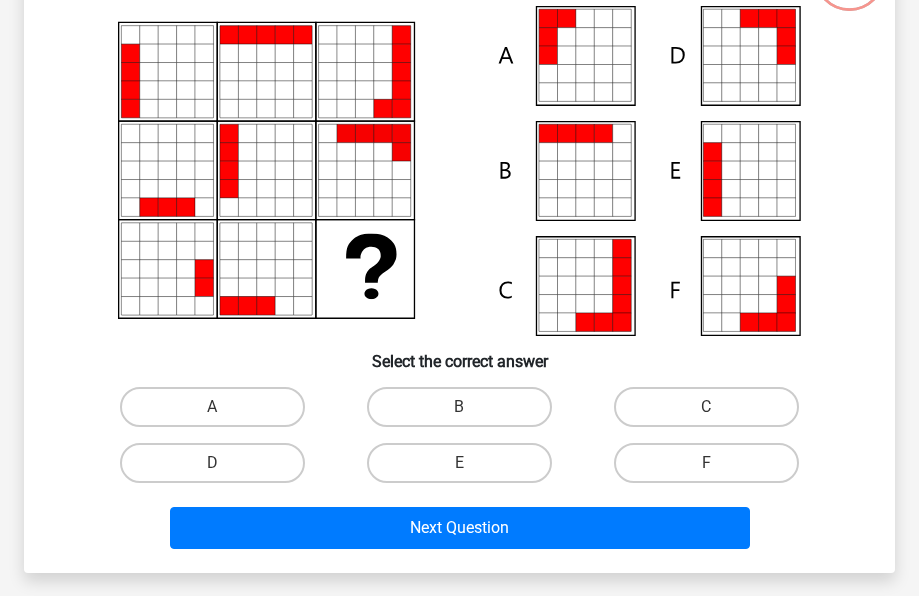 scroll, scrollTop: 300, scrollLeft: 0, axis: vertical 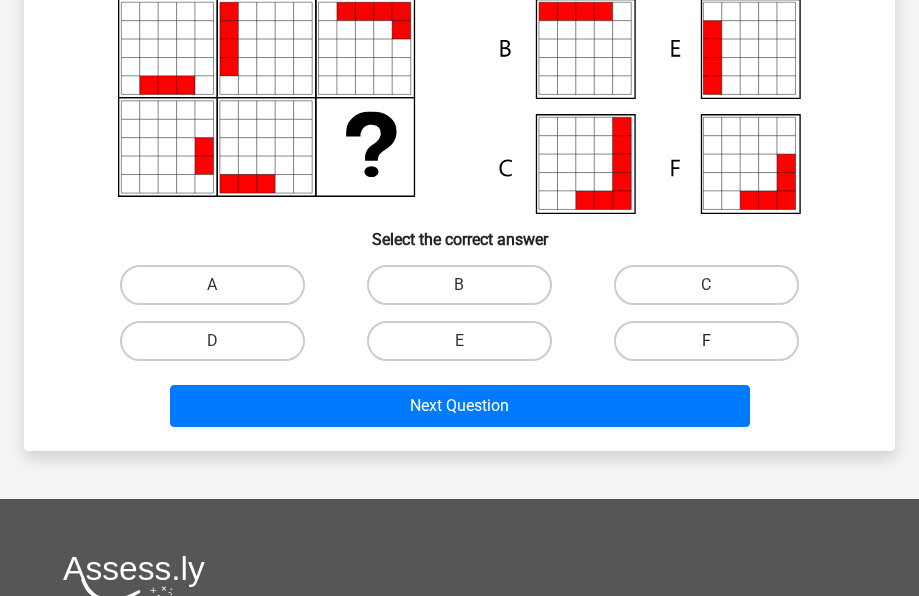 click on "F" at bounding box center (706, 341) 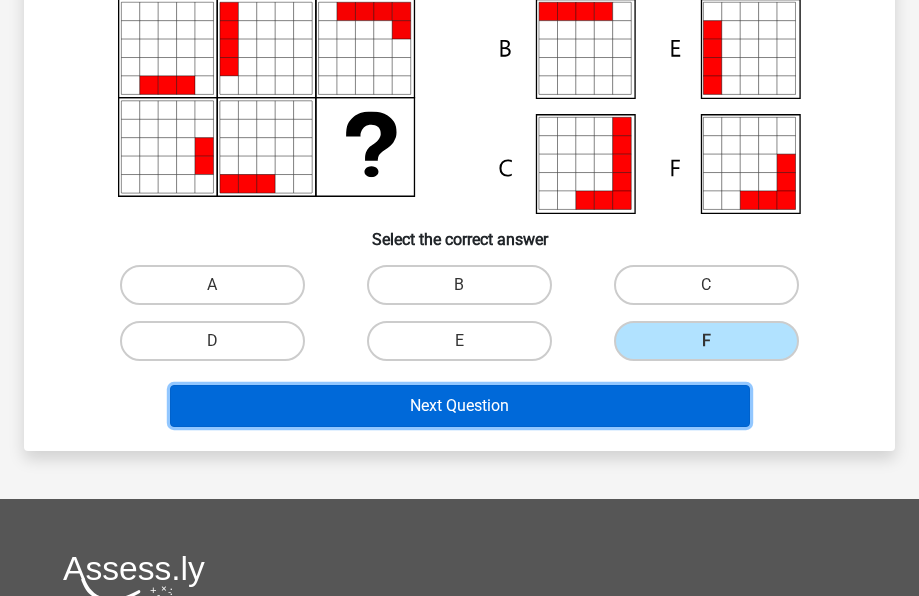 click on "Next Question" at bounding box center (460, 406) 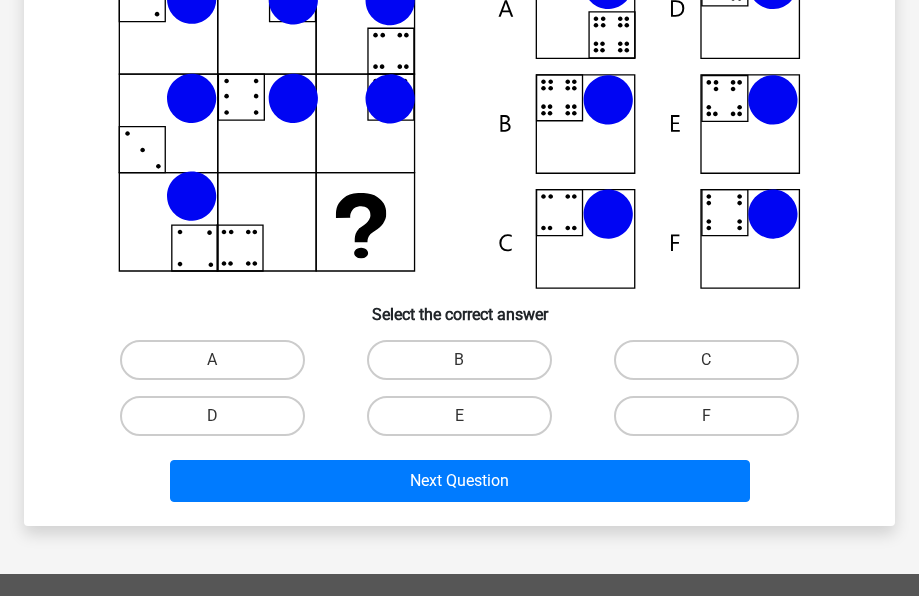 scroll, scrollTop: 400, scrollLeft: 0, axis: vertical 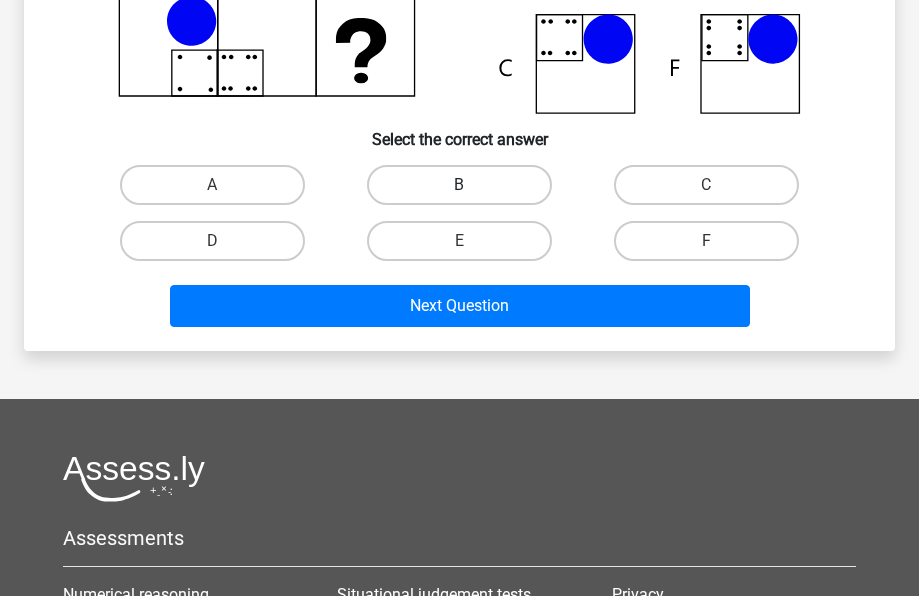 click on "B" at bounding box center [459, 185] 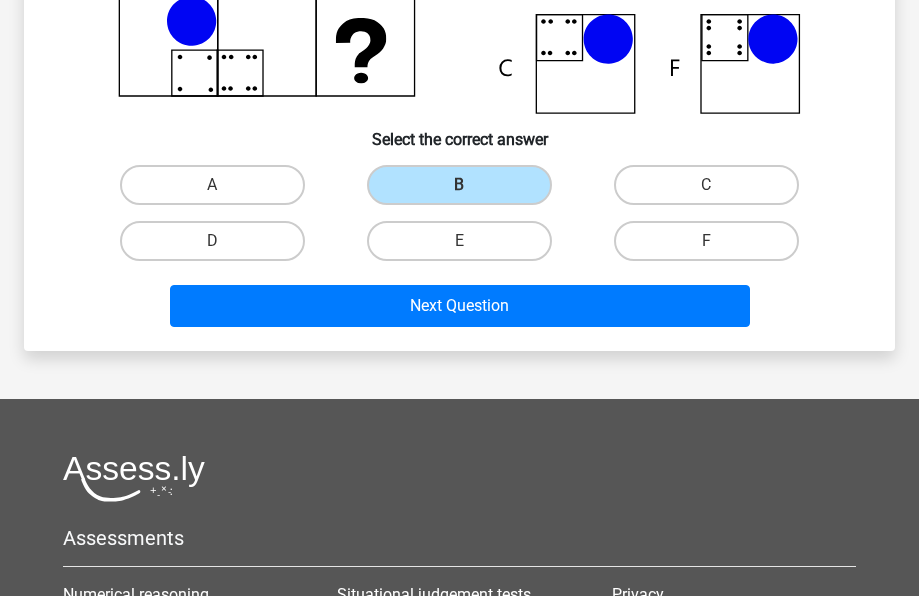 click on "Next Question" at bounding box center [459, 310] 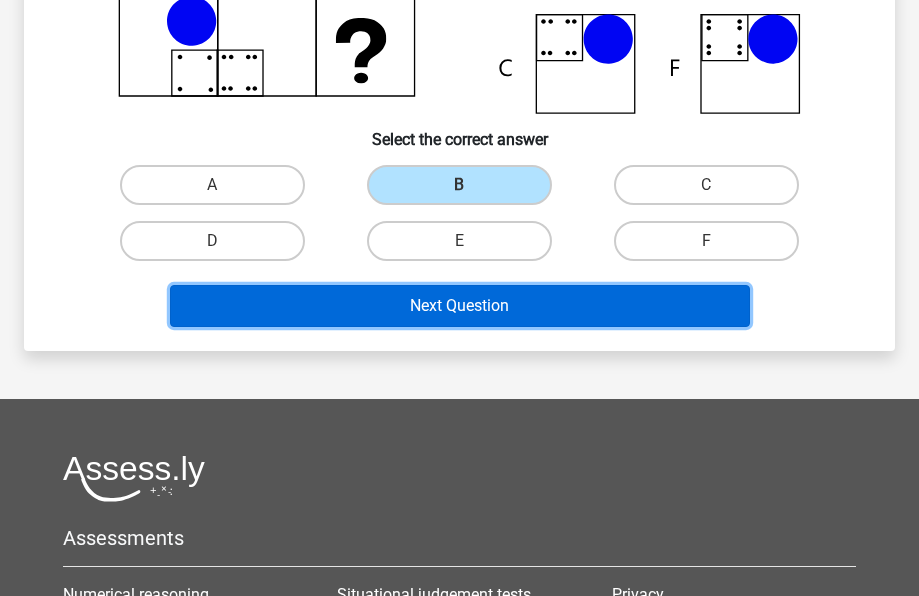 click on "Next Question" at bounding box center (460, 306) 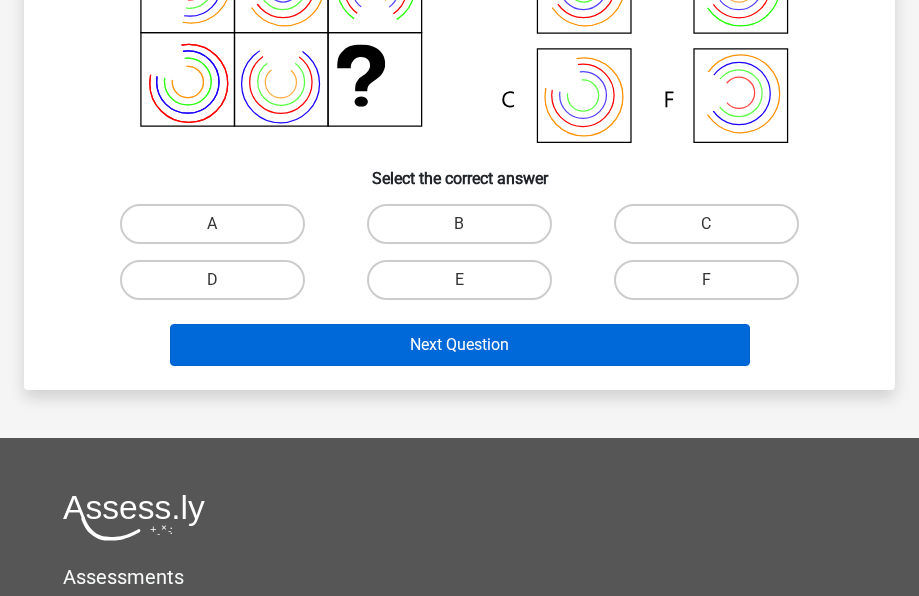 scroll, scrollTop: 369, scrollLeft: 0, axis: vertical 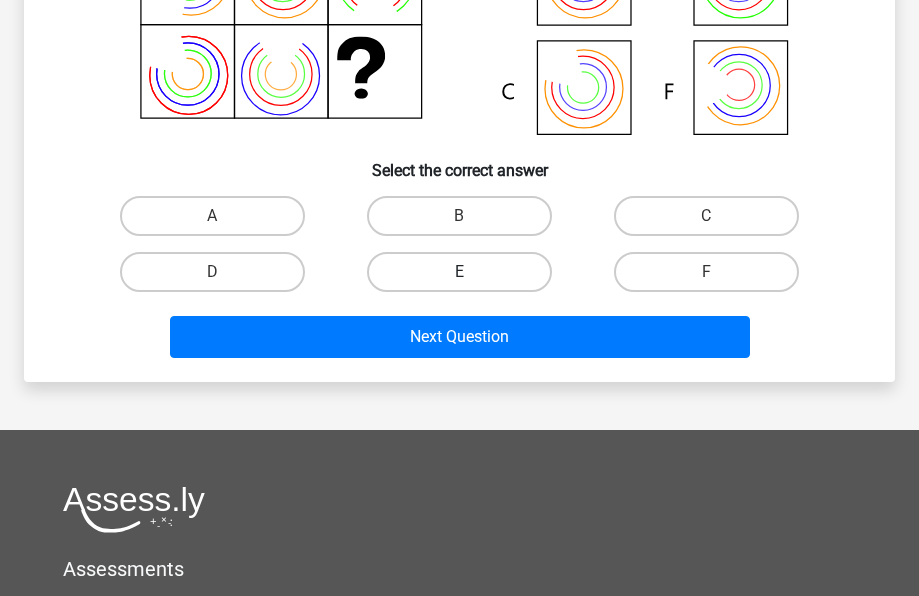 click on "E" at bounding box center (459, 272) 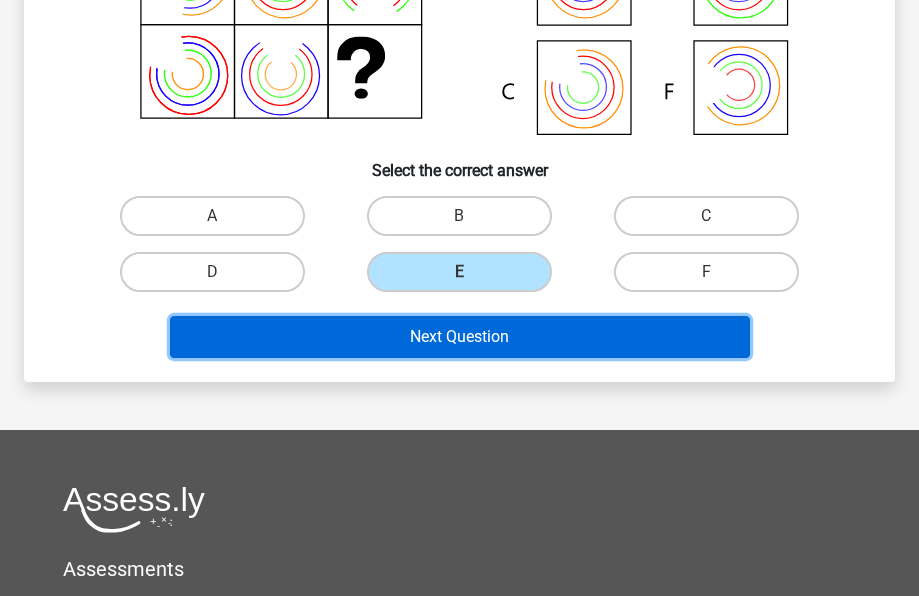 click on "Next Question" at bounding box center [460, 337] 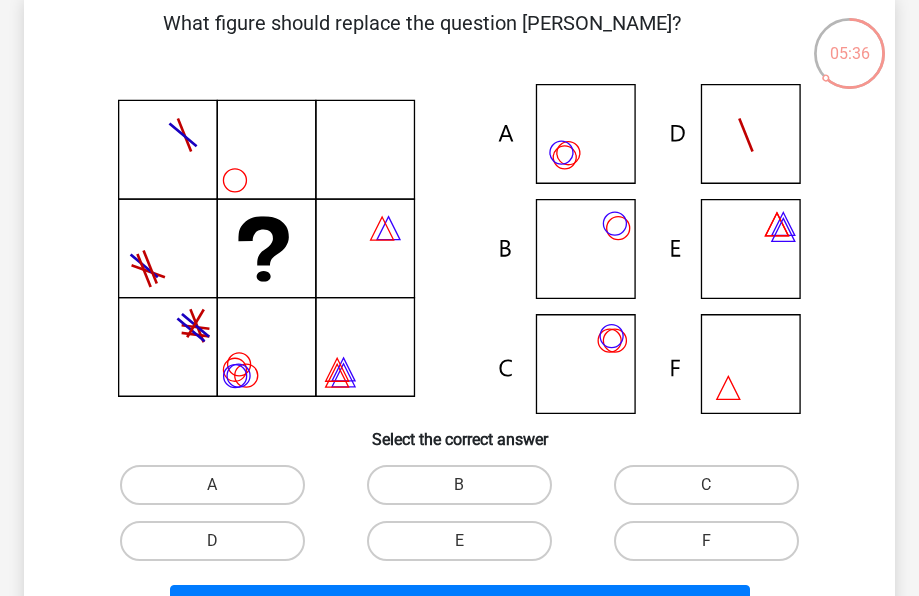 scroll, scrollTop: 200, scrollLeft: 0, axis: vertical 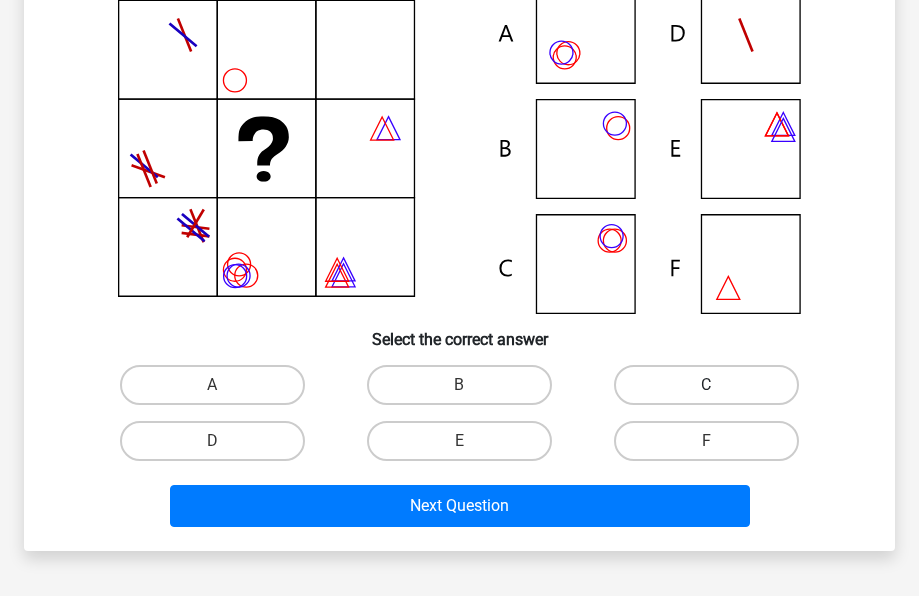 click on "C" at bounding box center [706, 385] 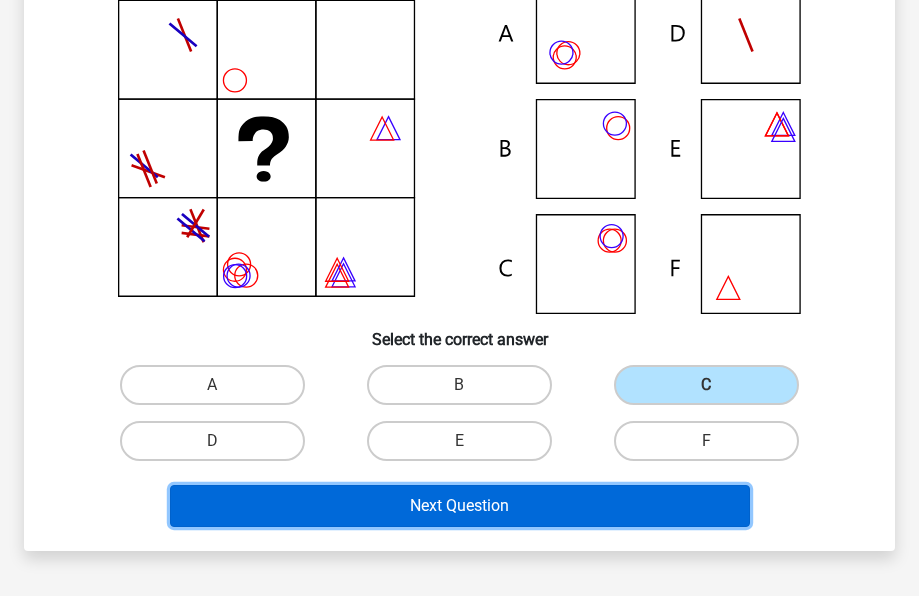 click on "Next Question" at bounding box center (460, 506) 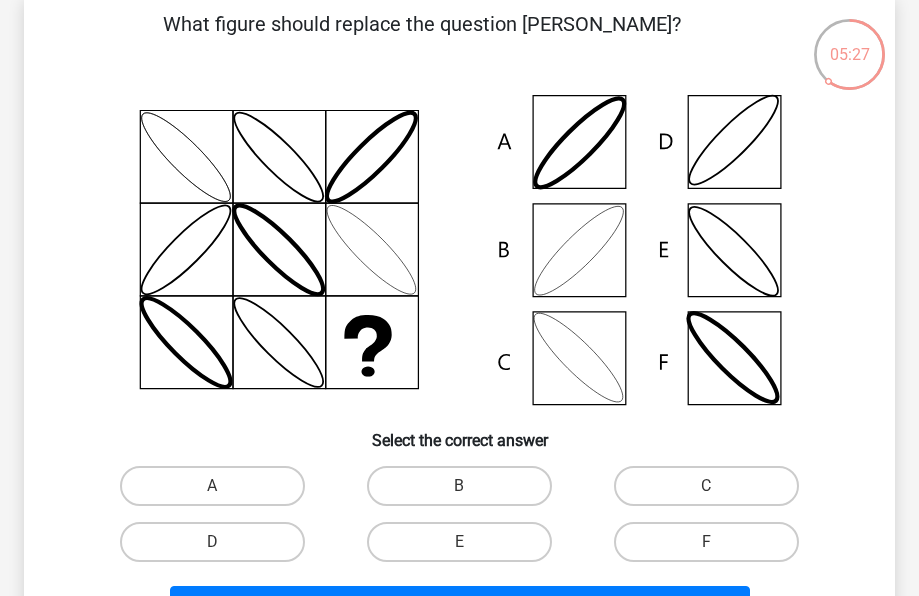 scroll, scrollTop: 199, scrollLeft: 0, axis: vertical 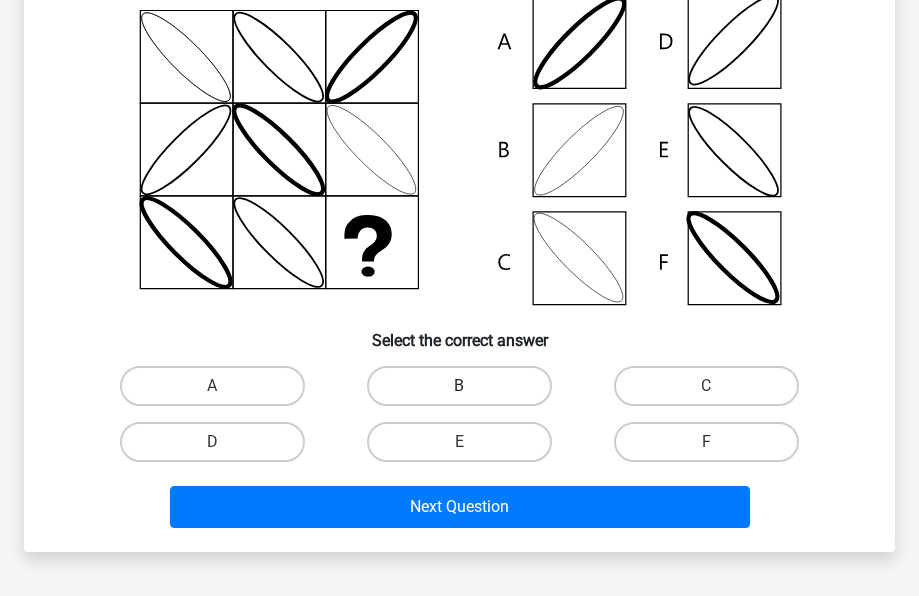 click on "B" at bounding box center (459, 386) 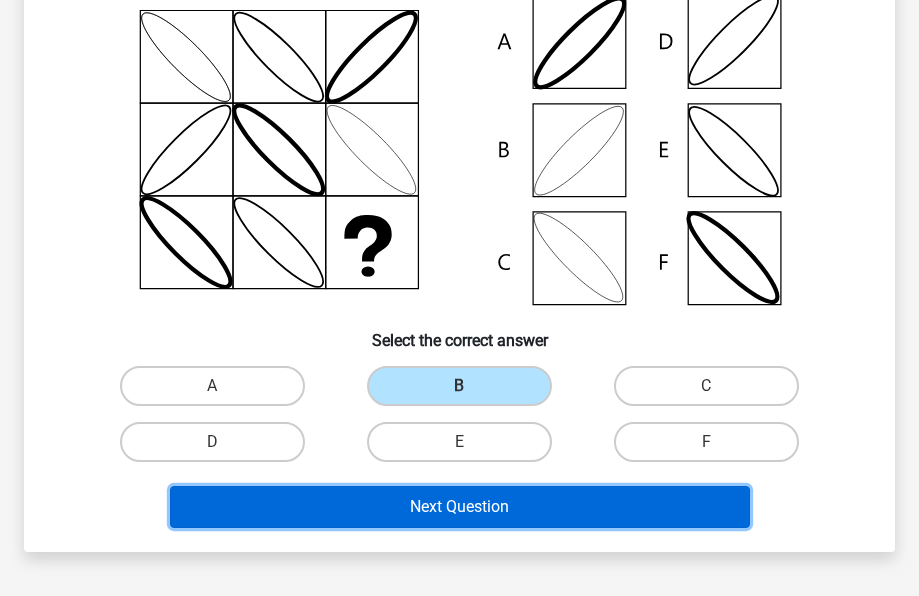 click on "Next Question" at bounding box center (460, 507) 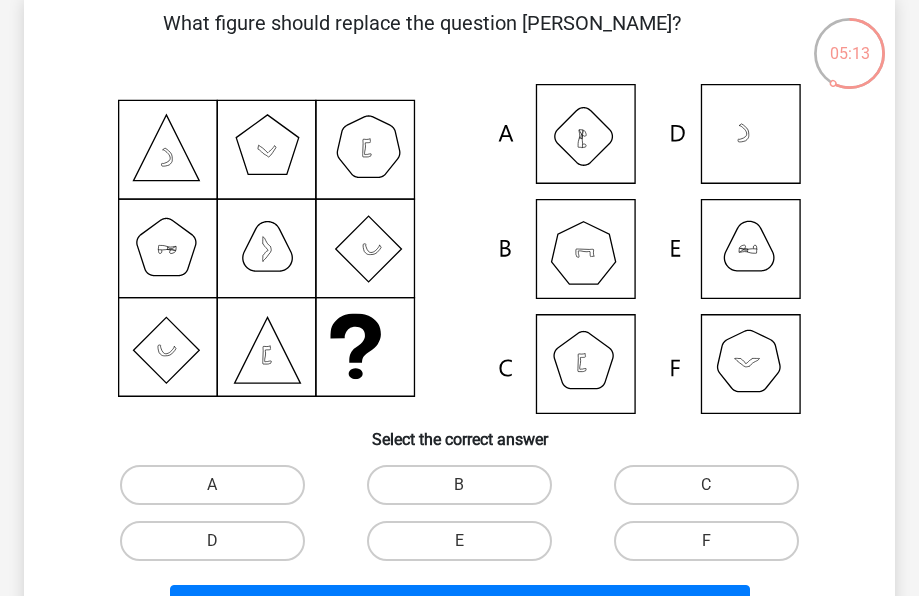 scroll, scrollTop: 200, scrollLeft: 0, axis: vertical 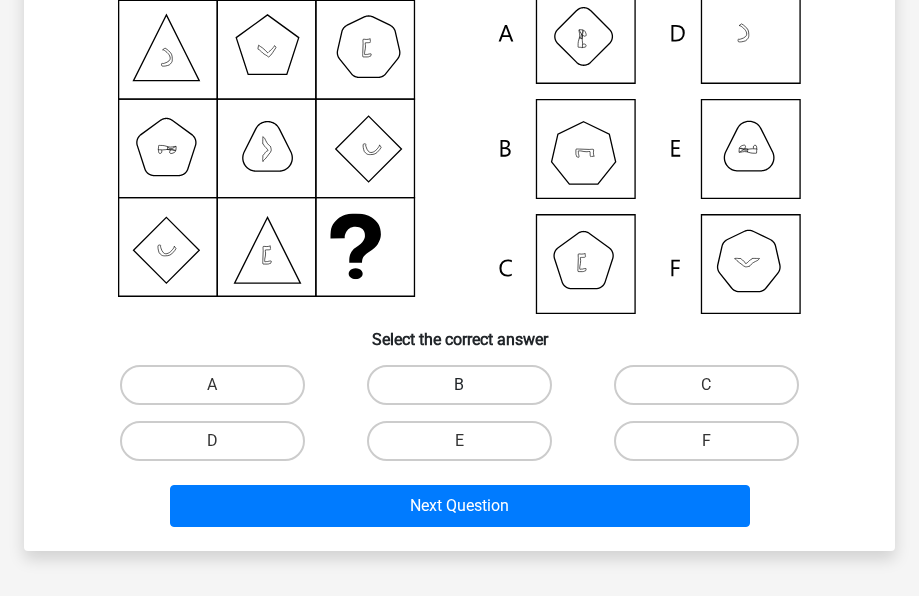 click on "B" at bounding box center [459, 385] 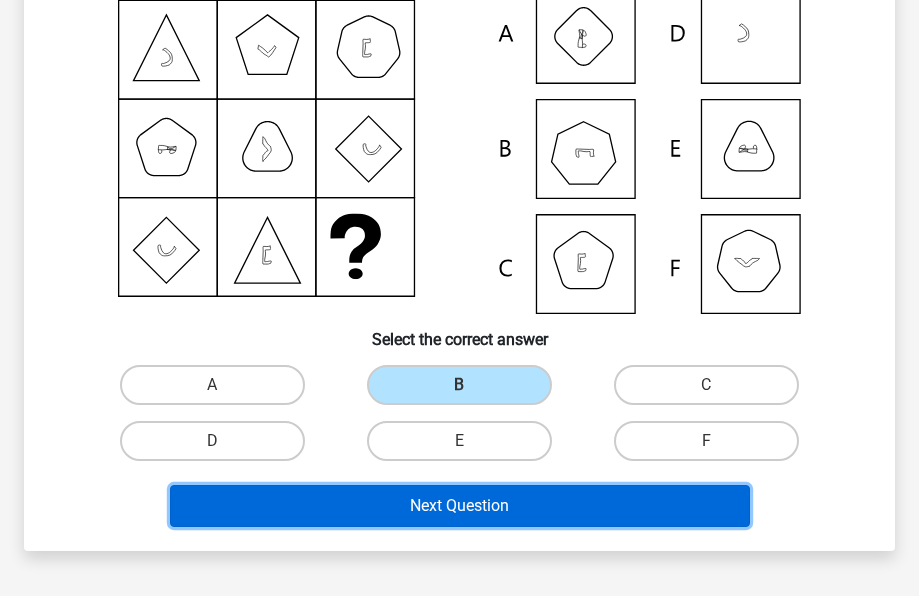 click on "Next Question" at bounding box center (460, 506) 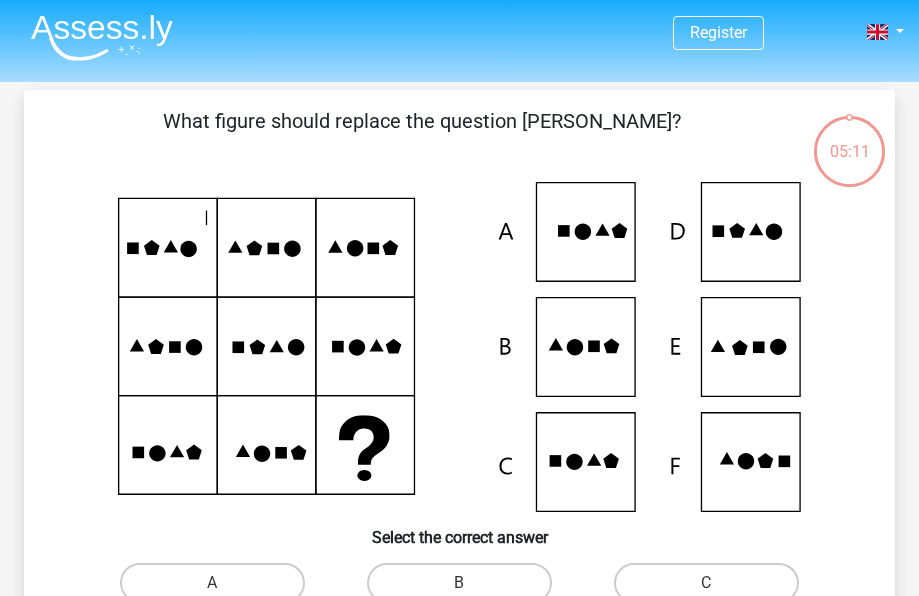 scroll, scrollTop: 0, scrollLeft: 0, axis: both 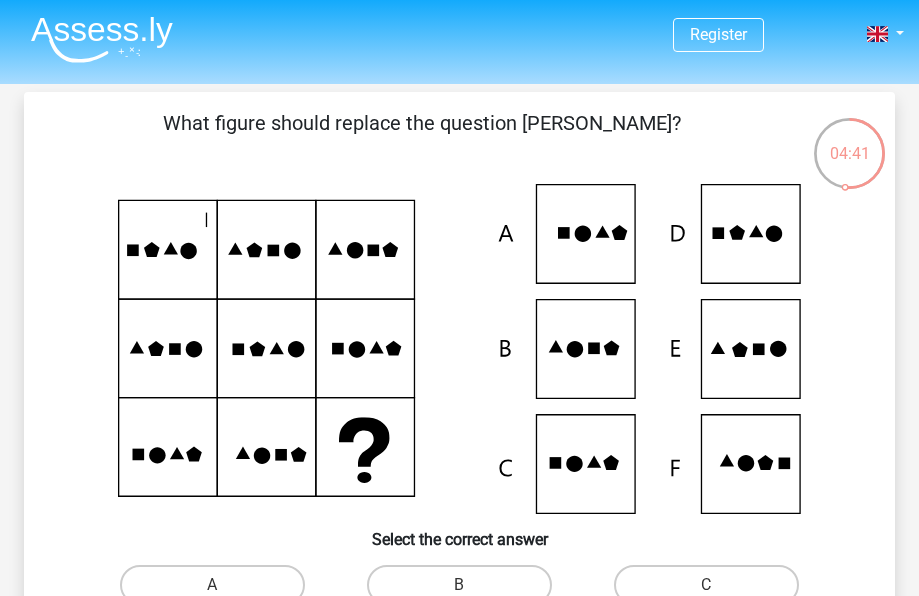 click 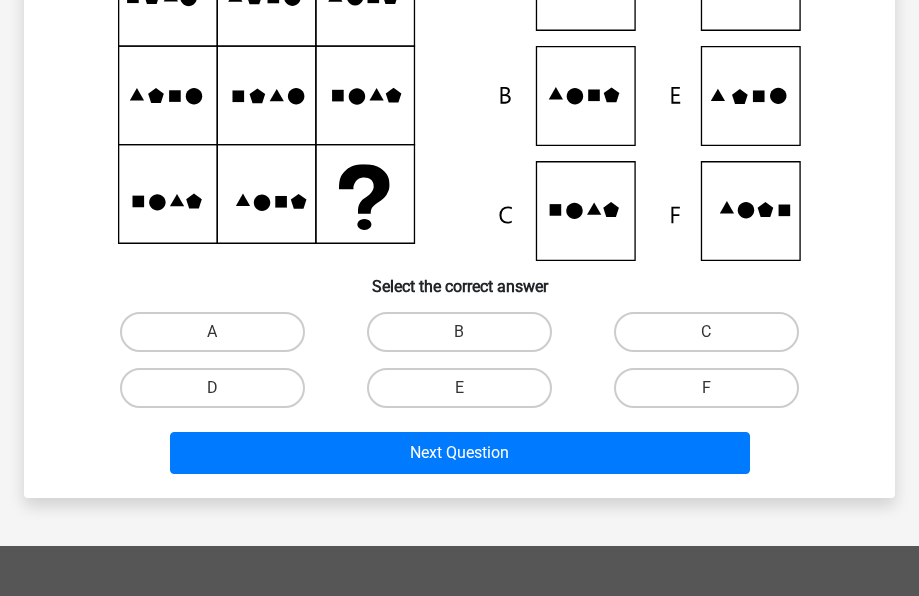 scroll, scrollTop: 600, scrollLeft: 0, axis: vertical 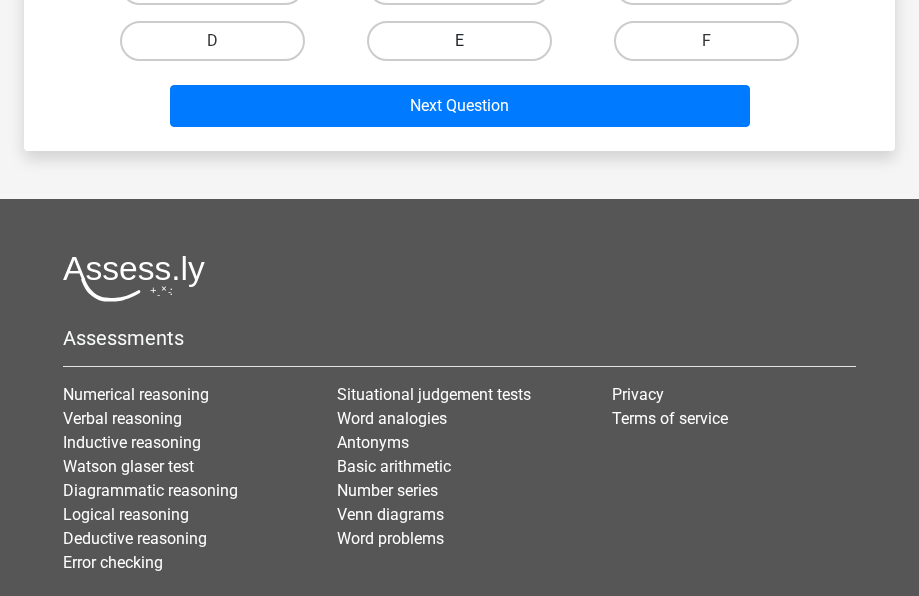 click on "E" at bounding box center [459, 41] 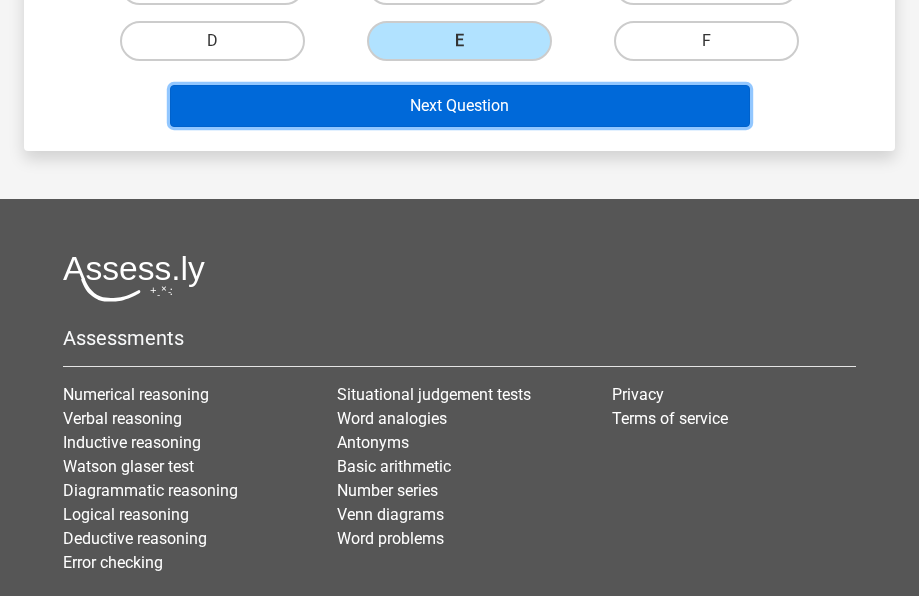 click on "Next Question" at bounding box center [460, 106] 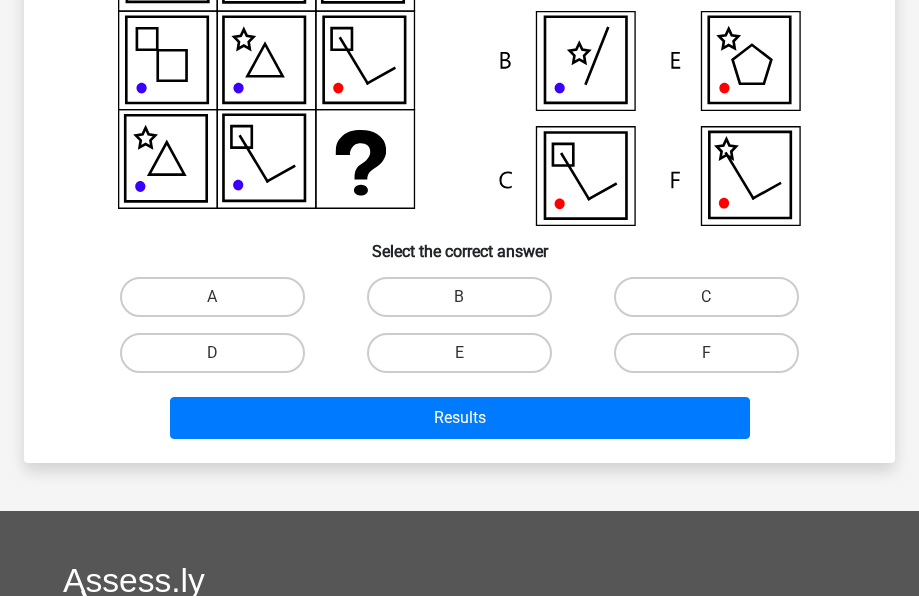 scroll, scrollTop: 300, scrollLeft: 0, axis: vertical 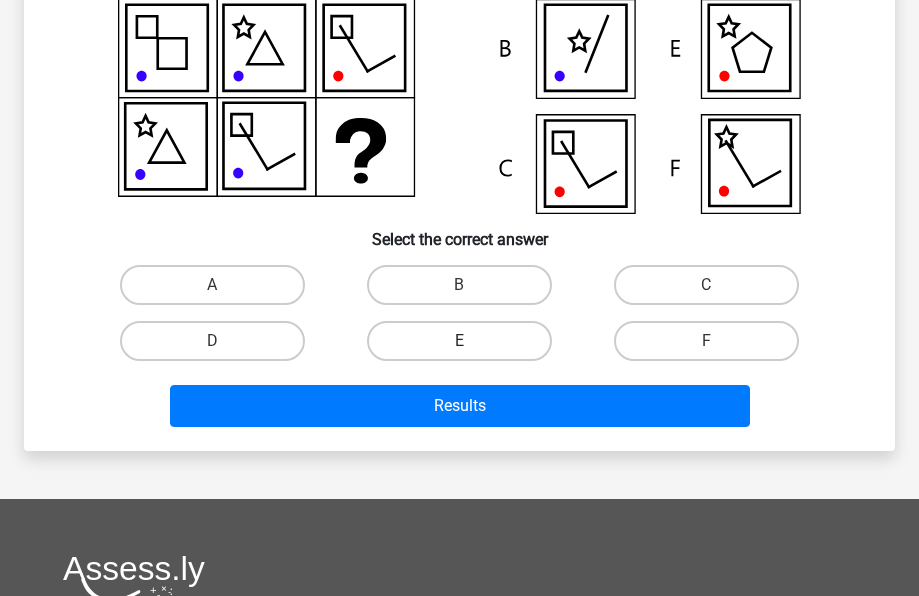 click on "E" at bounding box center (459, 341) 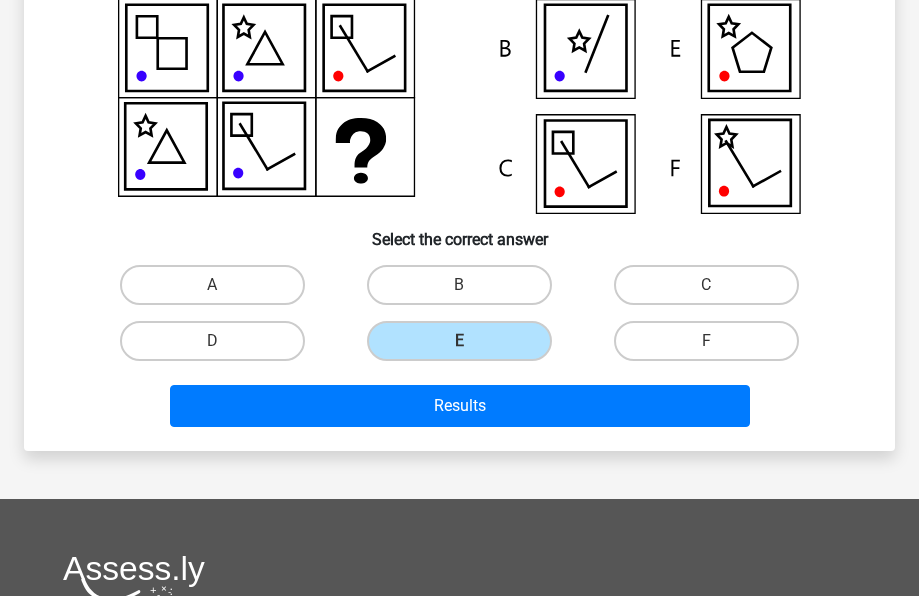 click on "Results" at bounding box center (459, 402) 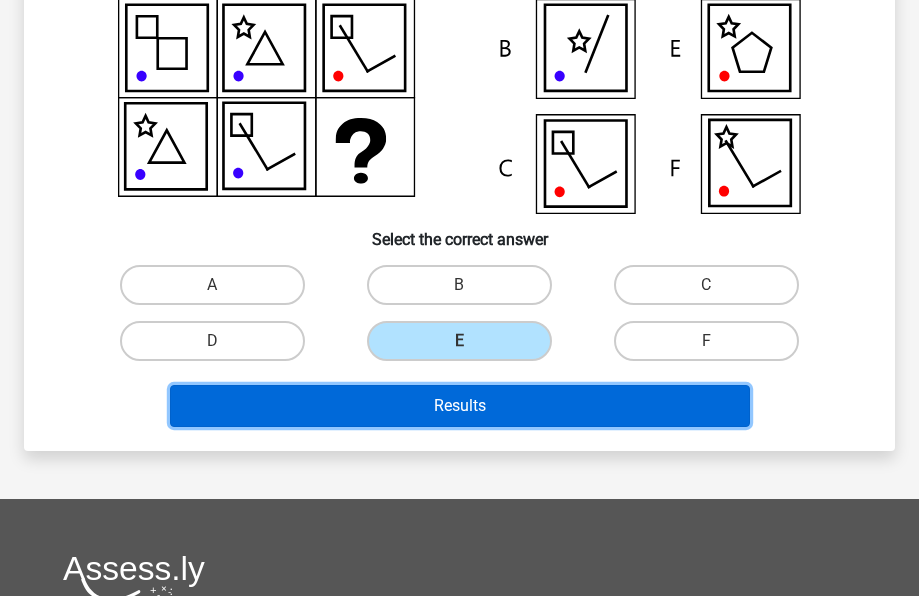 click on "Results" at bounding box center [460, 406] 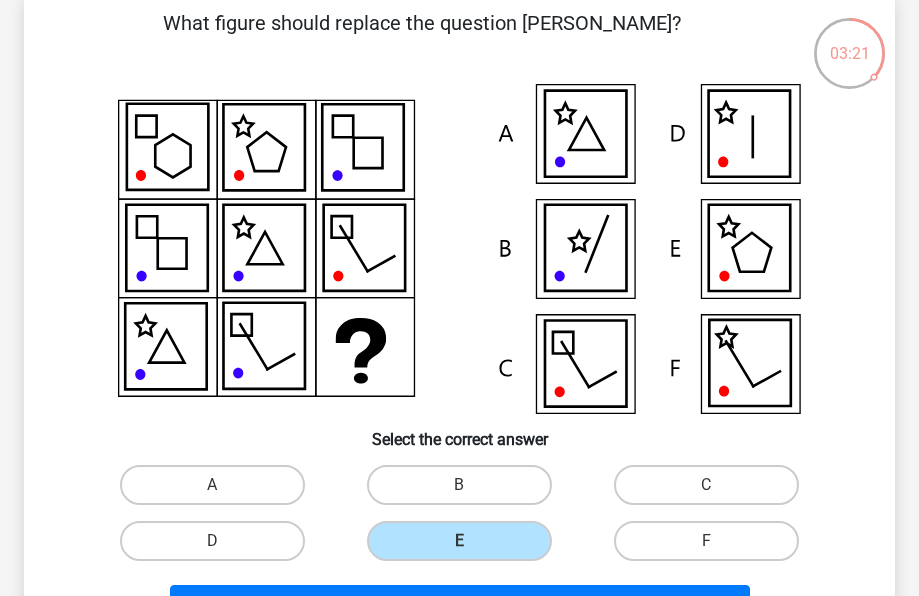 scroll, scrollTop: 0, scrollLeft: 0, axis: both 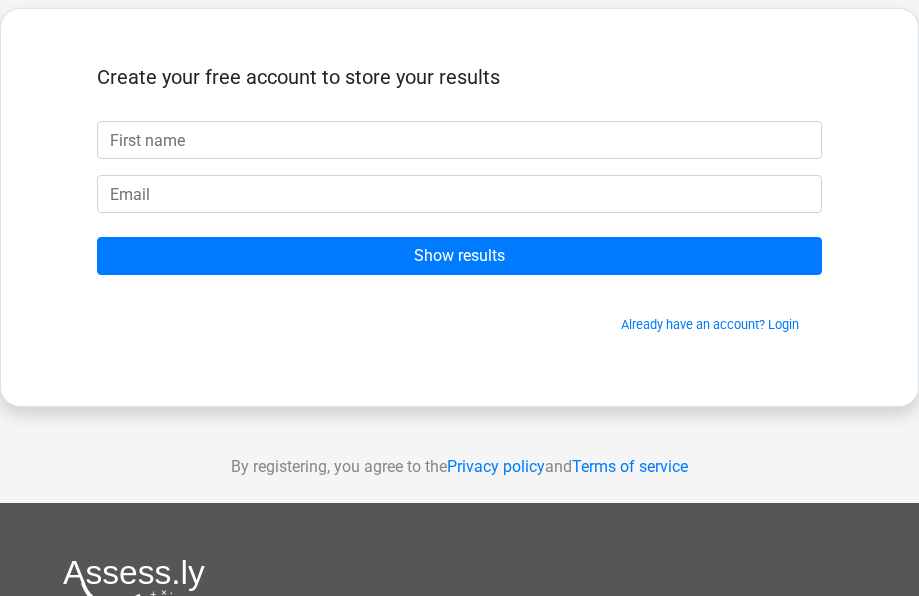 click on "Create your free account to store your results
Show results
Already have an account? Login" at bounding box center [459, 199] 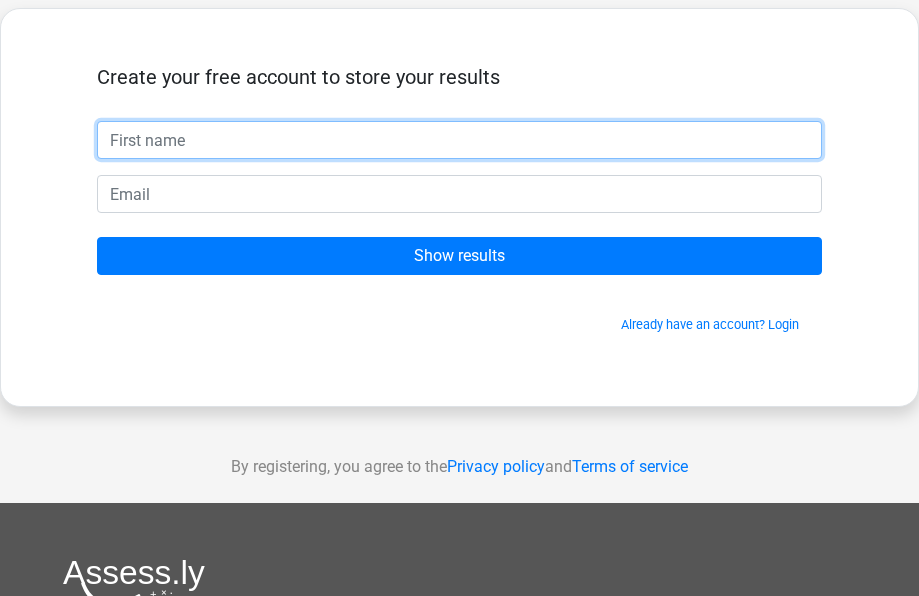 click at bounding box center [459, 140] 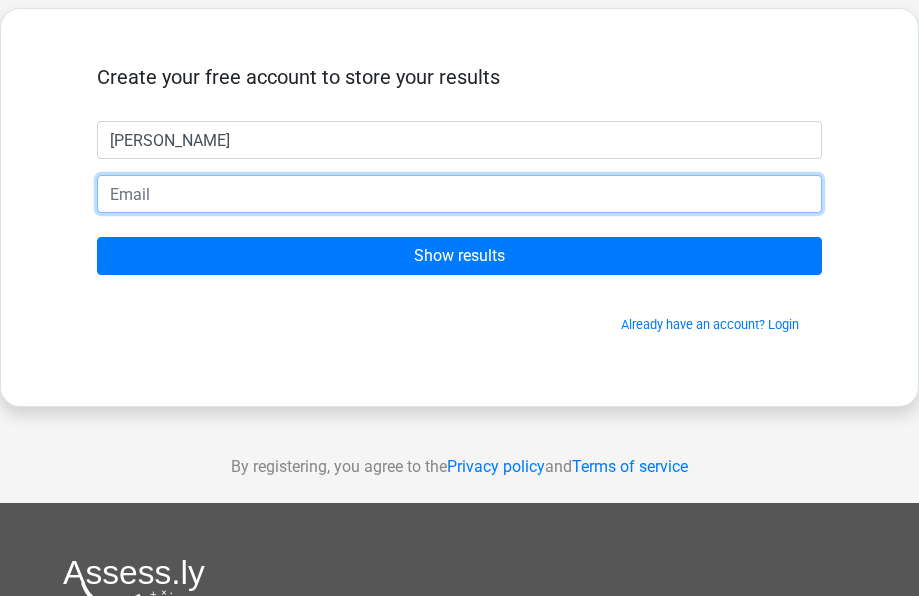 click at bounding box center [459, 194] 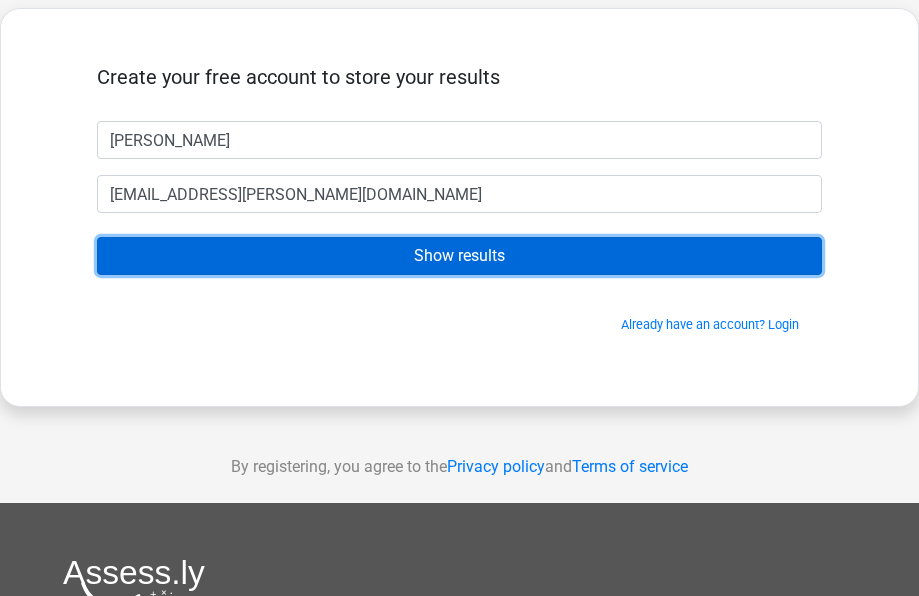 click on "Show results" at bounding box center [459, 256] 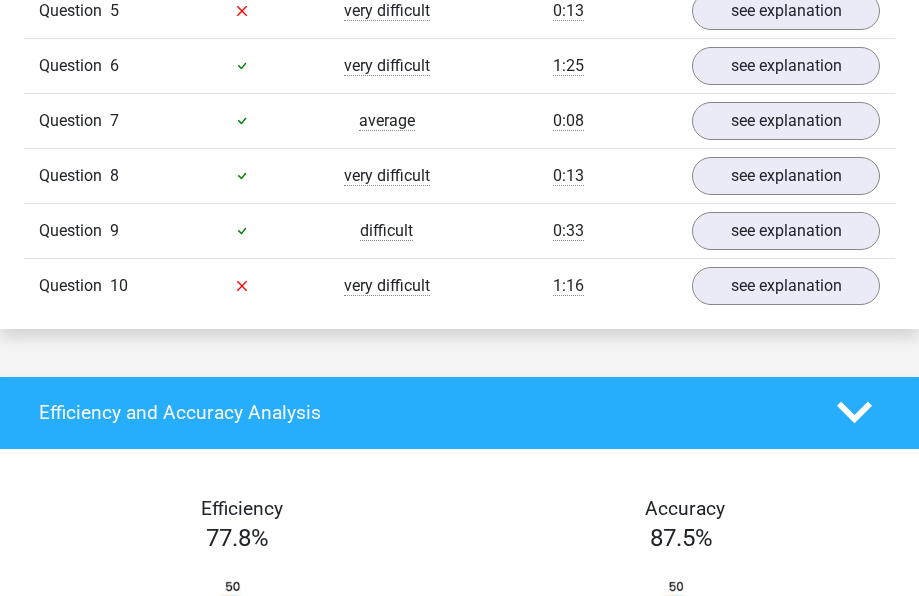 scroll, scrollTop: 1900, scrollLeft: 0, axis: vertical 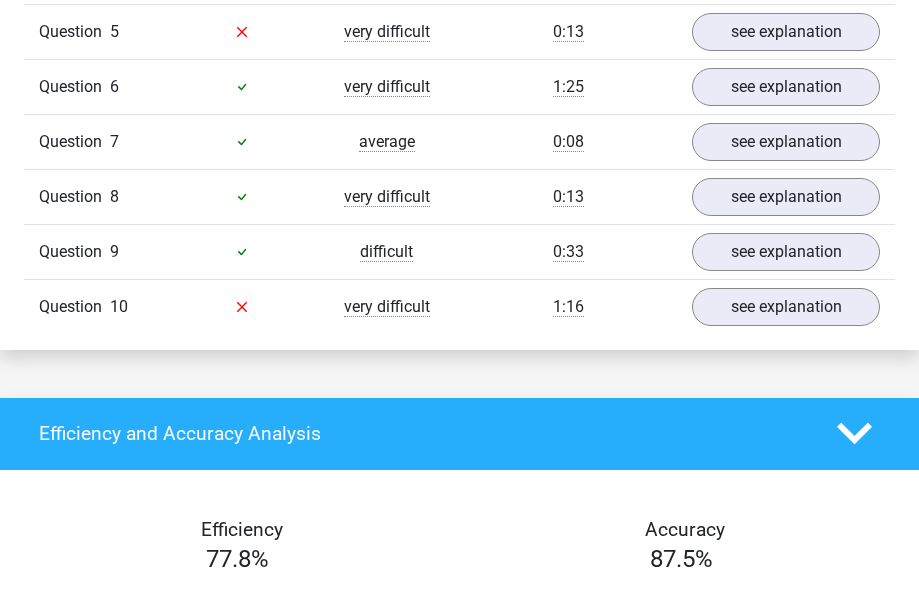 click on "see explanation" at bounding box center (786, -188) 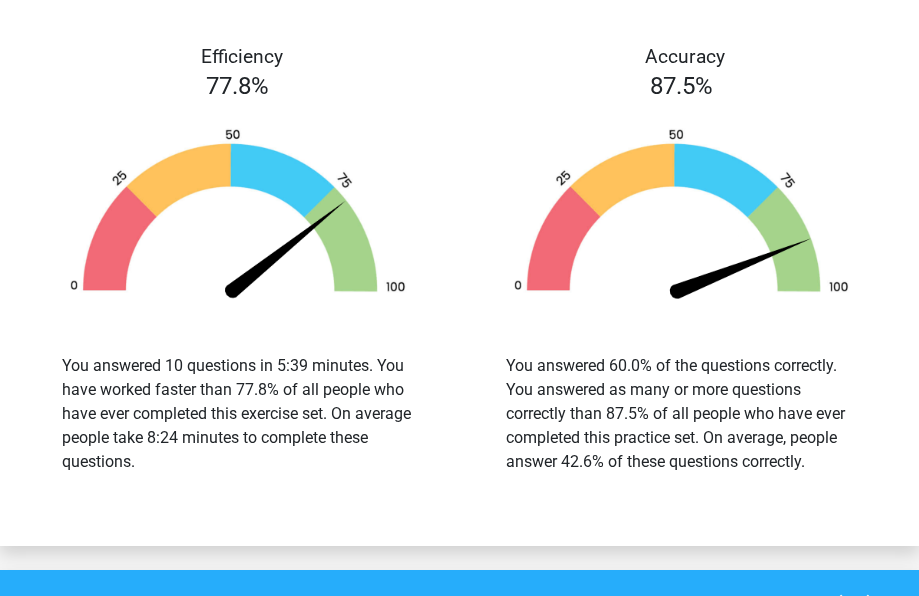 scroll, scrollTop: 3700, scrollLeft: 0, axis: vertical 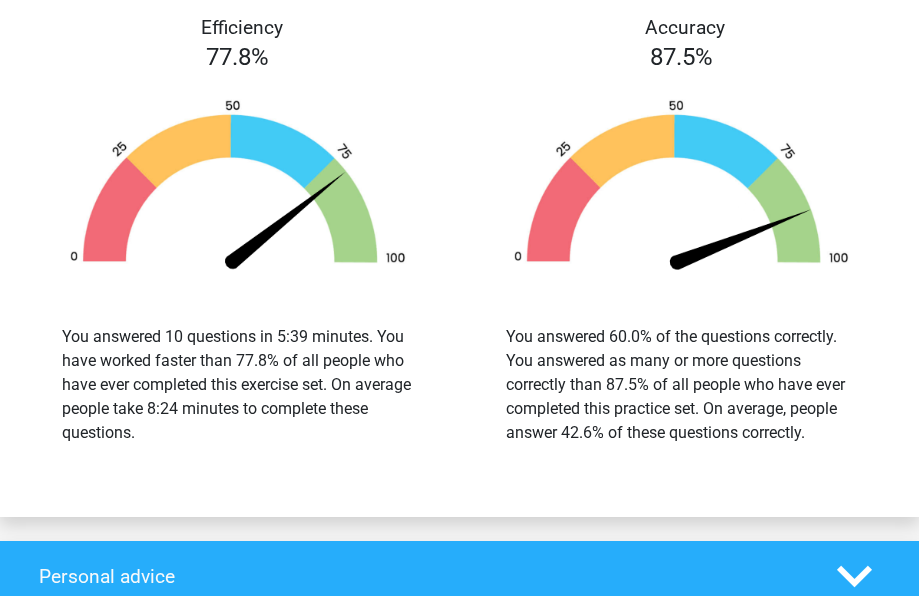 click on "see explanation" at bounding box center [786, -580] 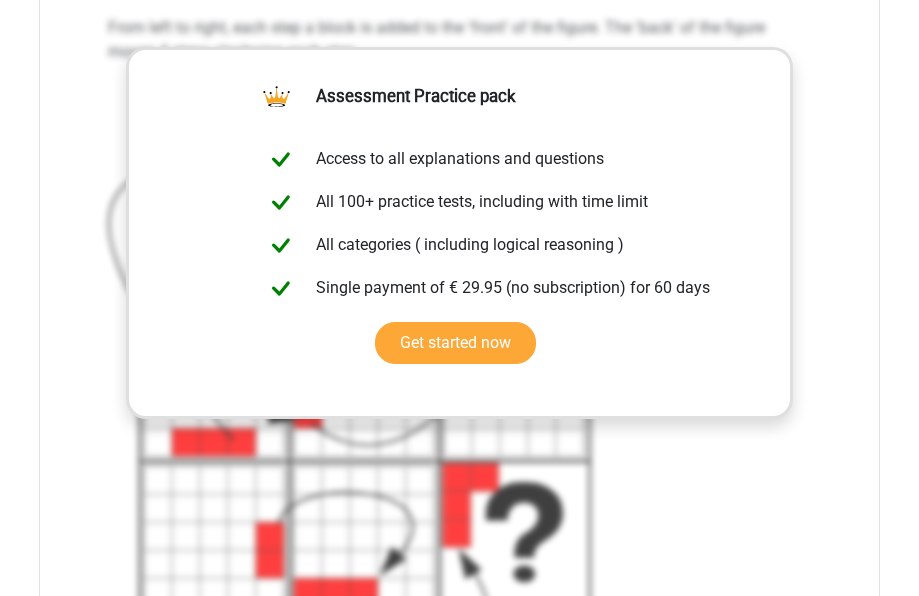 scroll, scrollTop: 3800, scrollLeft: 0, axis: vertical 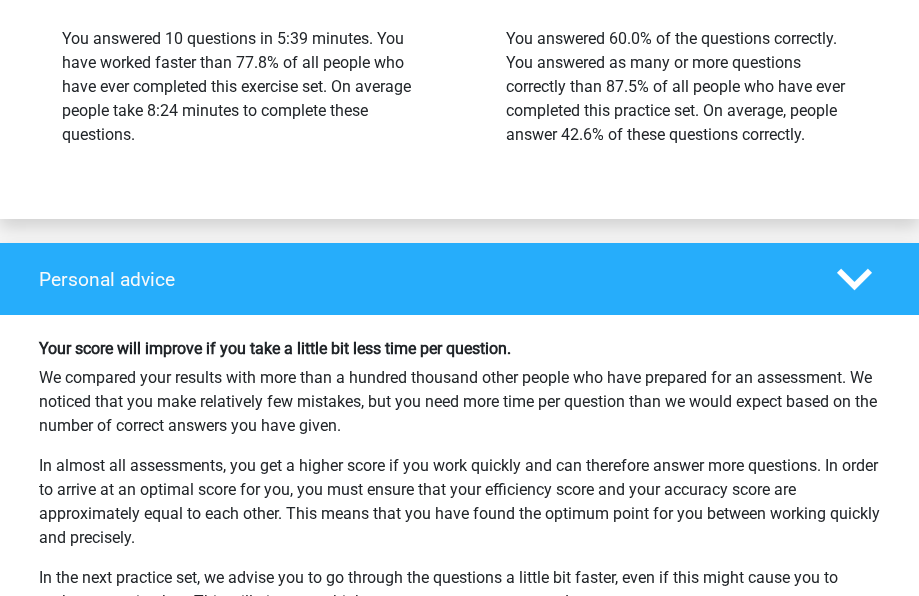 click on "see explanation" at bounding box center [786, -768] 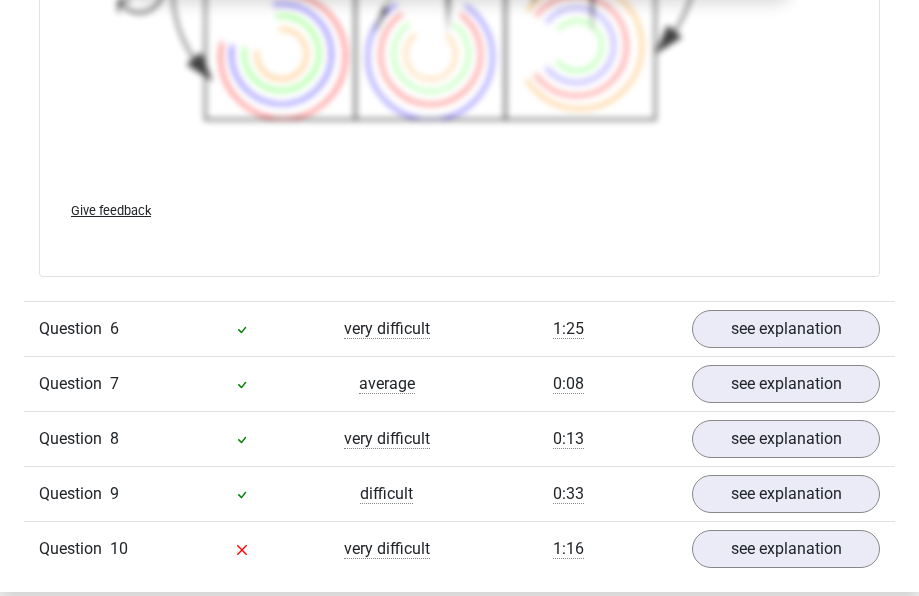 scroll, scrollTop: 5500, scrollLeft: 0, axis: vertical 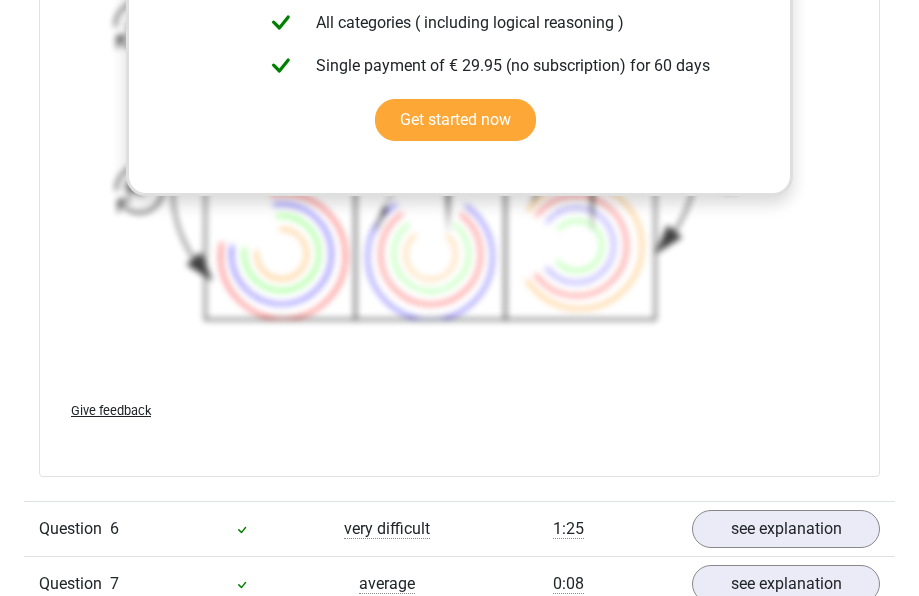 click 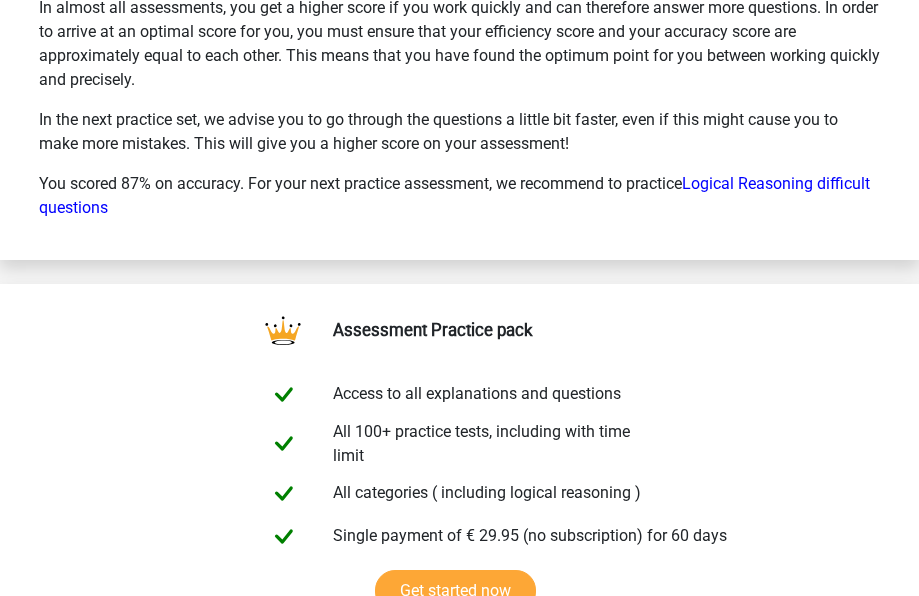 click on "see explanation" at bounding box center (786, -951) 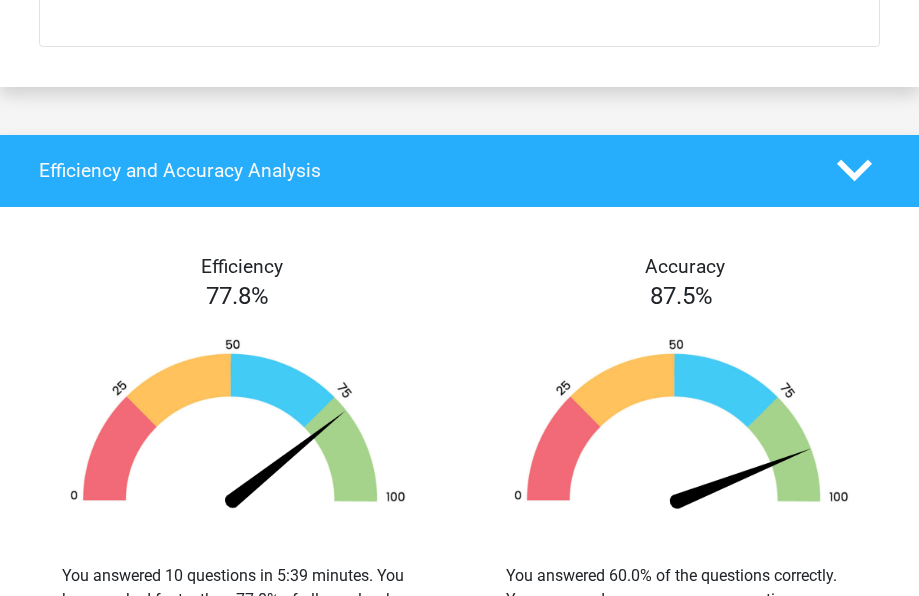 scroll, scrollTop: 7500, scrollLeft: 0, axis: vertical 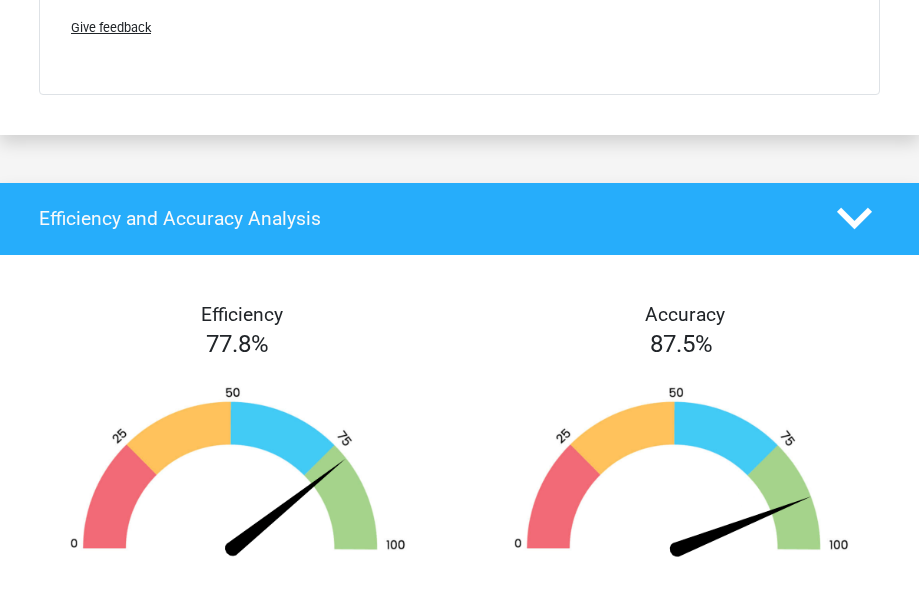 click 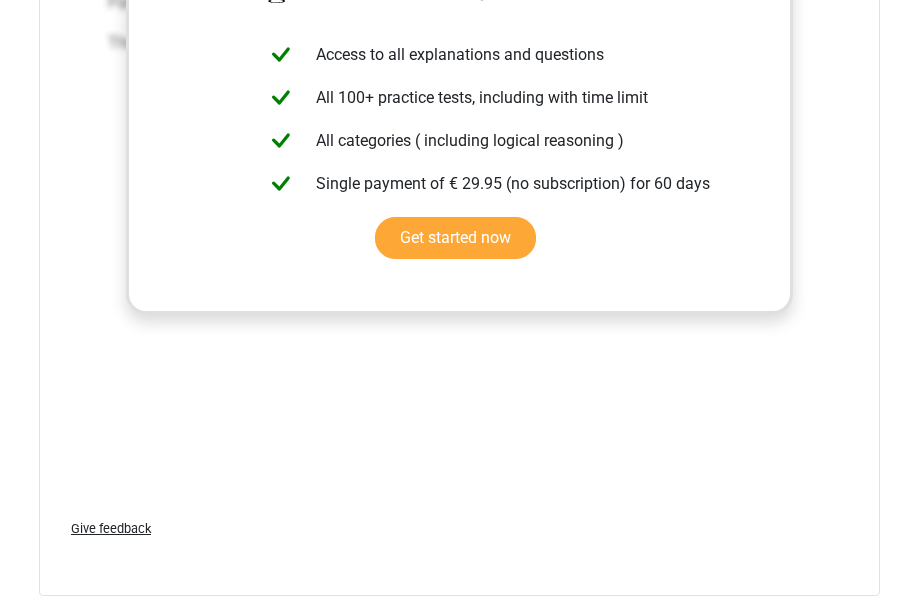 scroll, scrollTop: 7000, scrollLeft: 0, axis: vertical 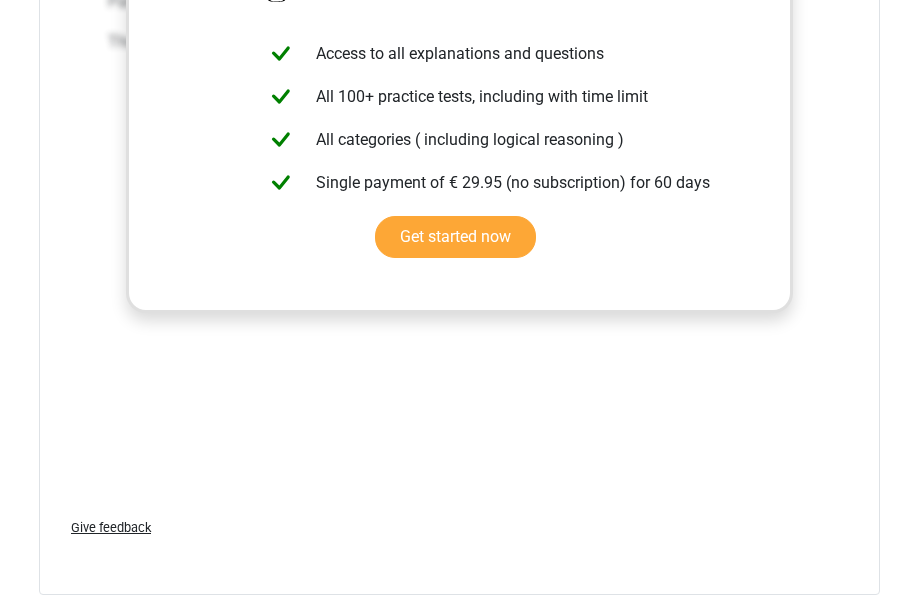 click on "see explanation" at bounding box center (786, -971) 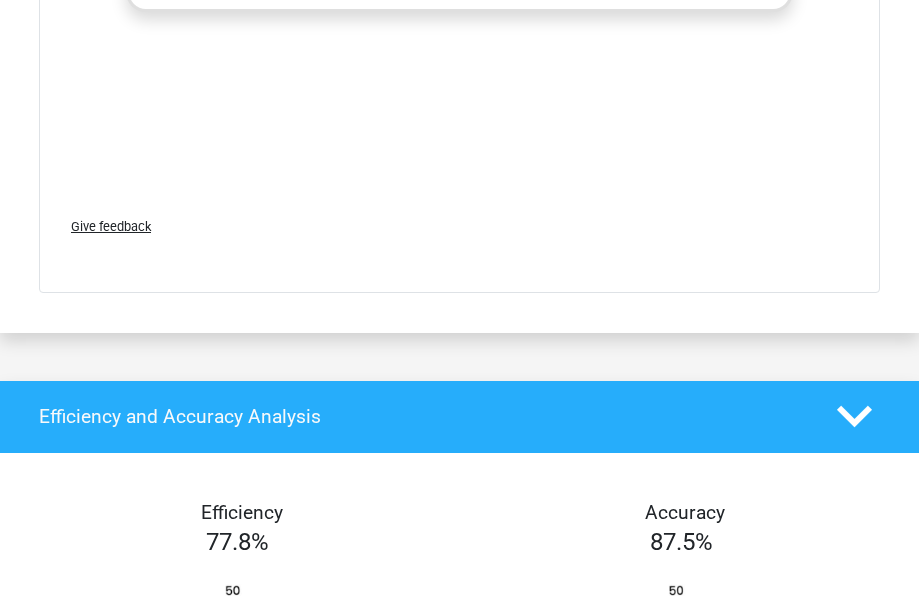 scroll, scrollTop: 8100, scrollLeft: 0, axis: vertical 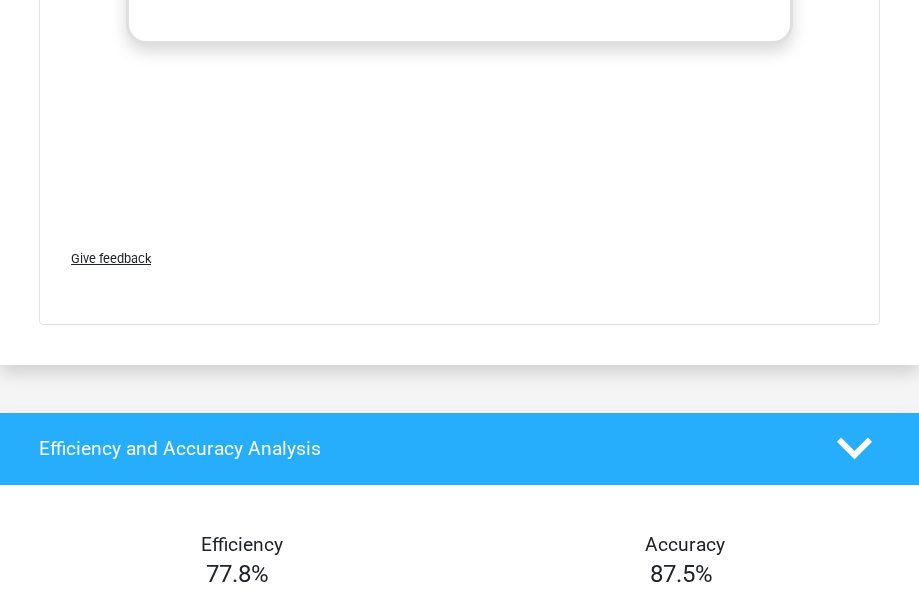 click on "see explanation" at bounding box center (786, -1130) 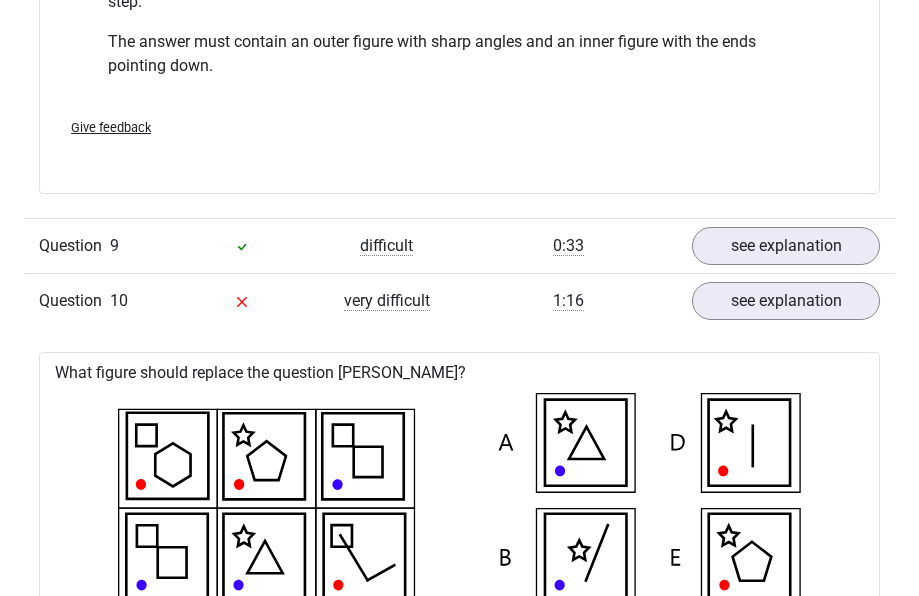 scroll, scrollTop: 7900, scrollLeft: 0, axis: vertical 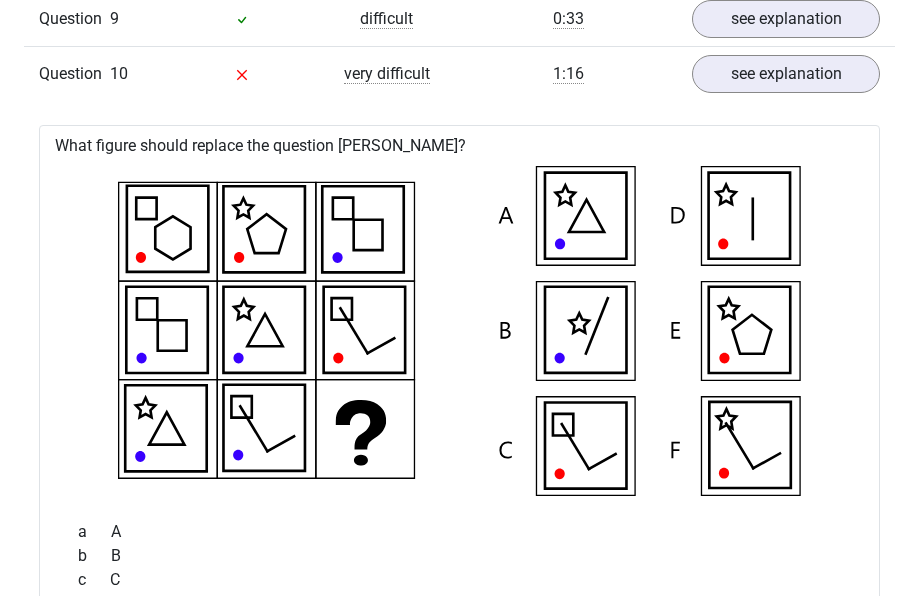 click on "see explanation" at bounding box center [786, -985] 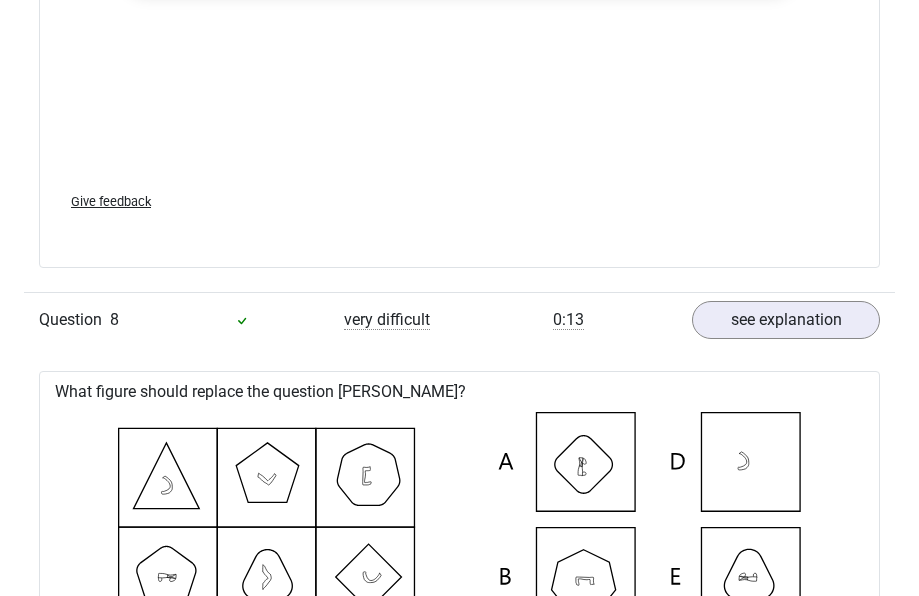scroll, scrollTop: 8300, scrollLeft: 0, axis: vertical 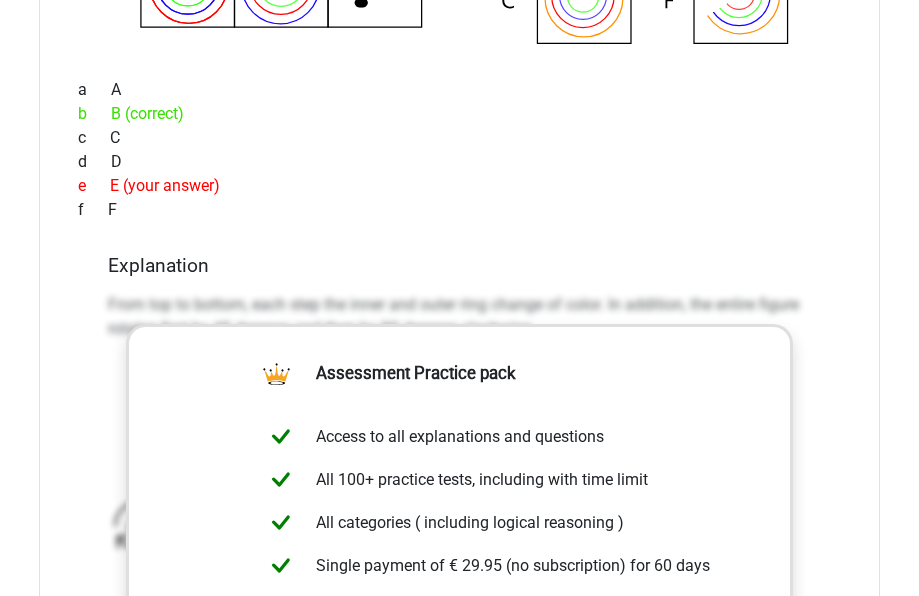 click on "see explanation" at bounding box center (786, -423) 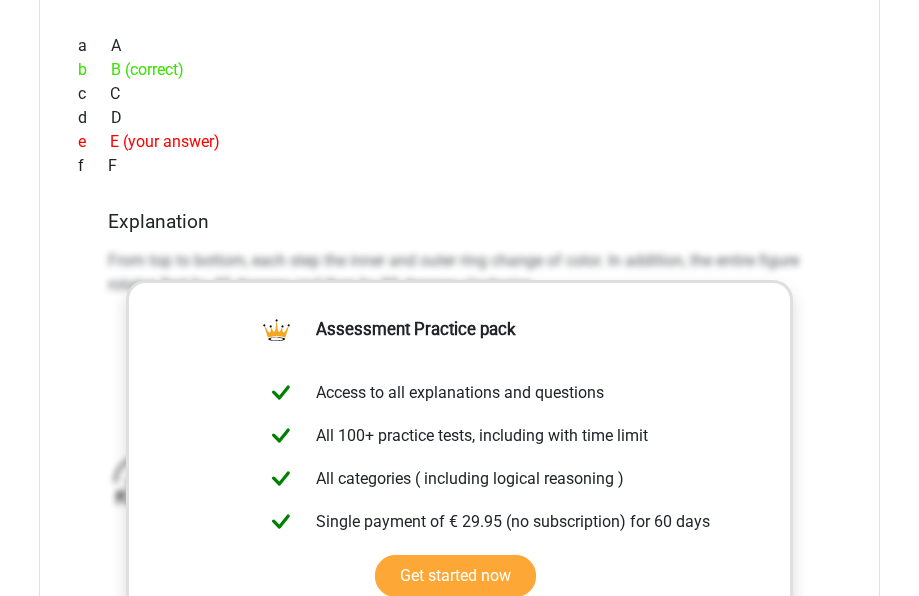 scroll, scrollTop: 5700, scrollLeft: 0, axis: vertical 